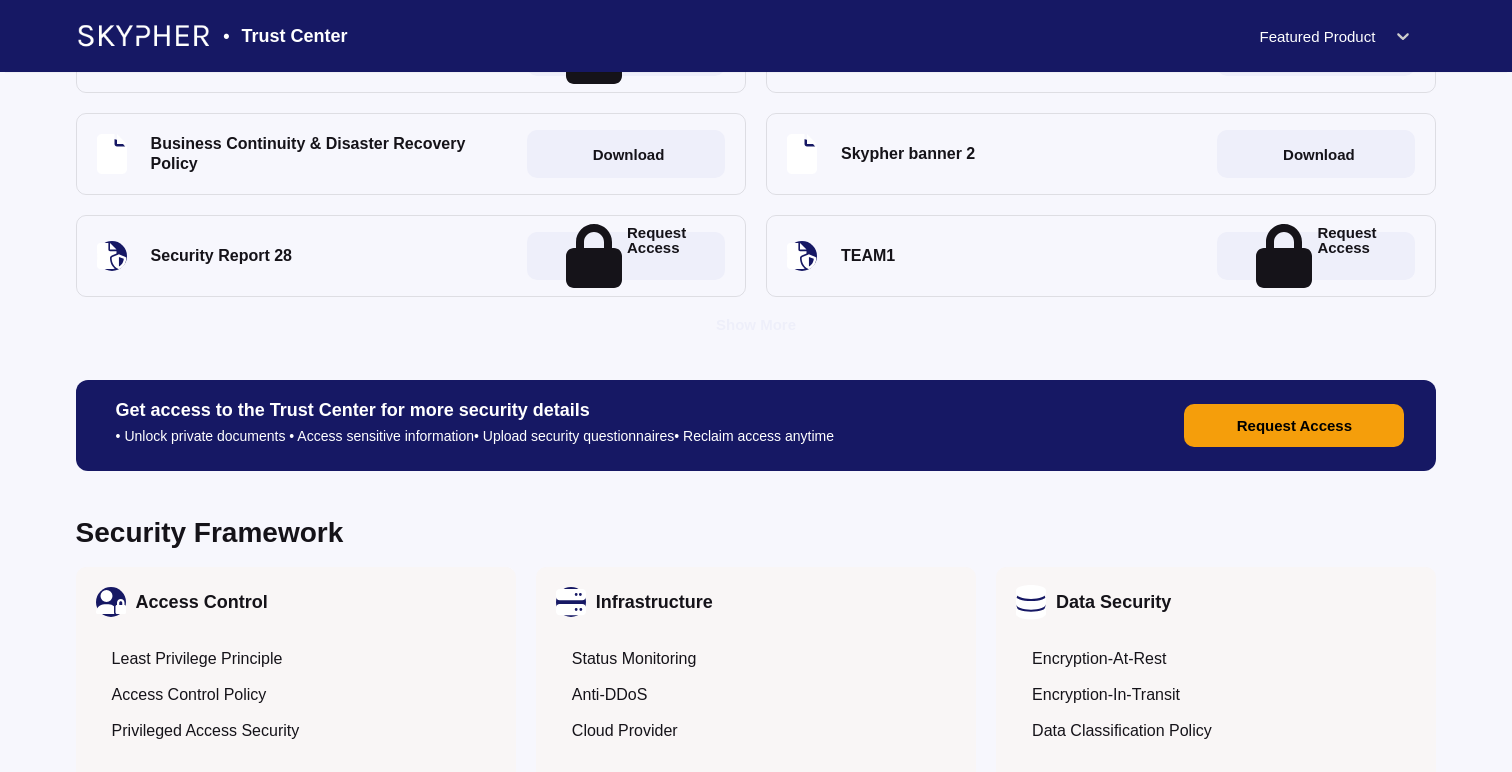scroll, scrollTop: 1323, scrollLeft: 0, axis: vertical 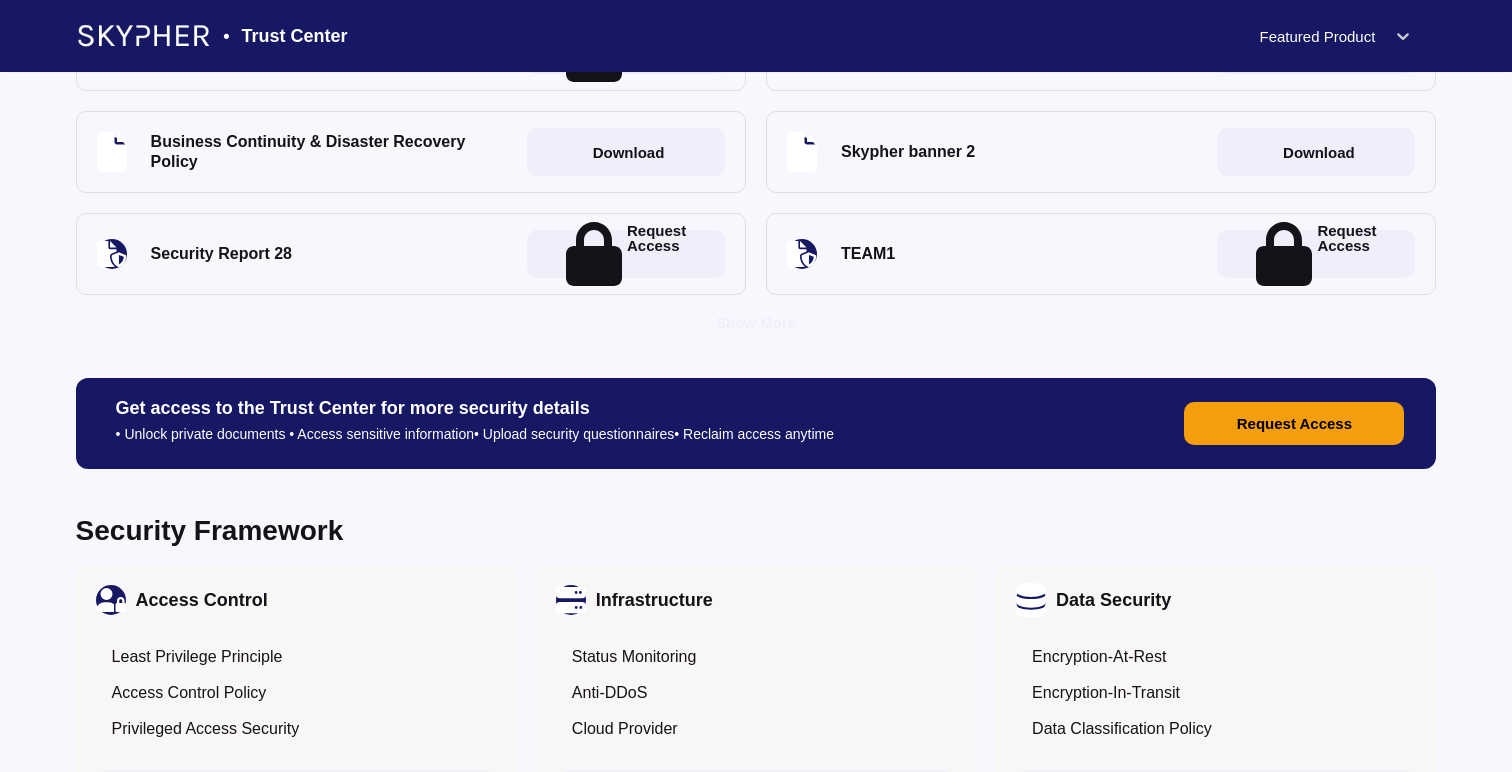 click on "Request Access" at bounding box center [1294, 423] 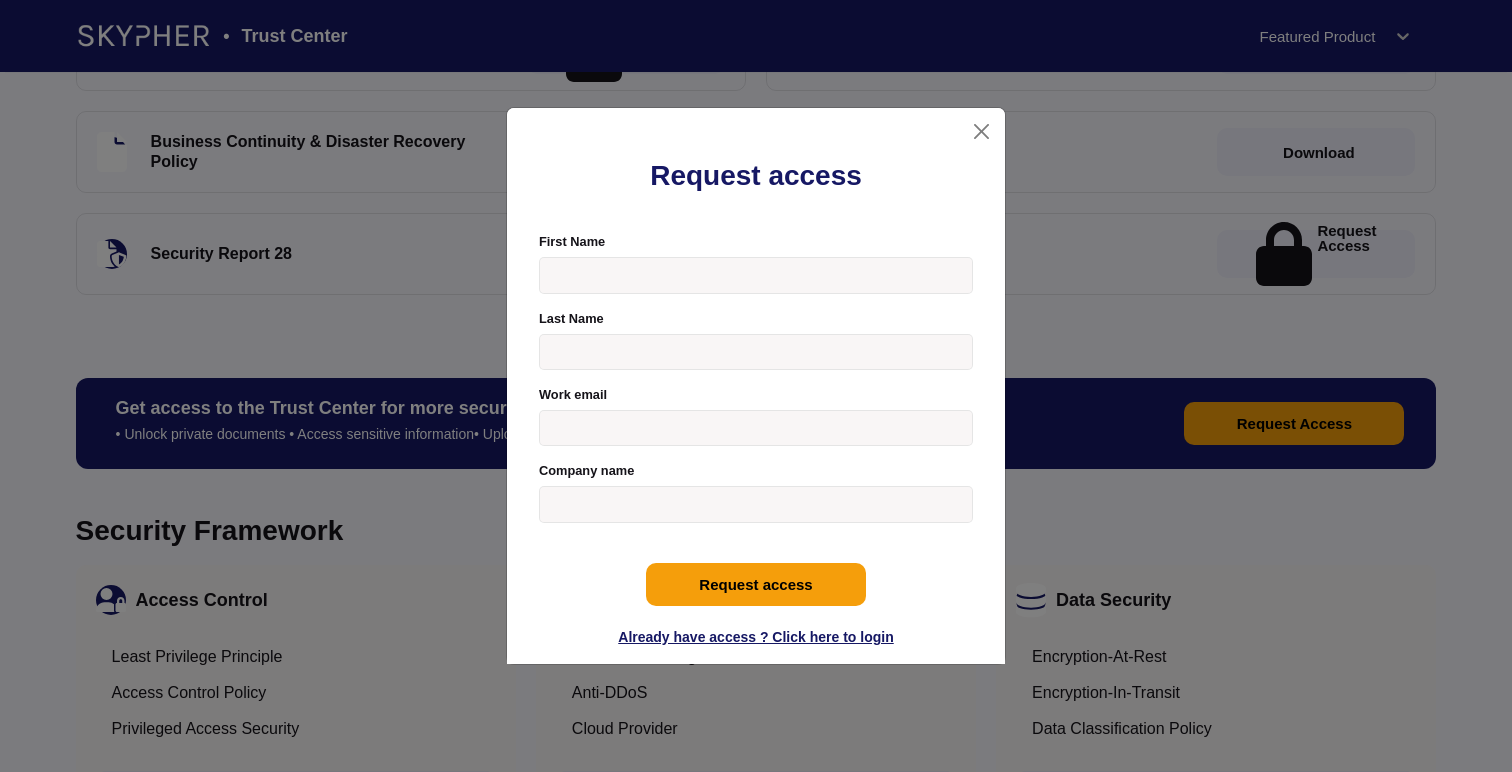 click on "First Name" at bounding box center (756, 275) 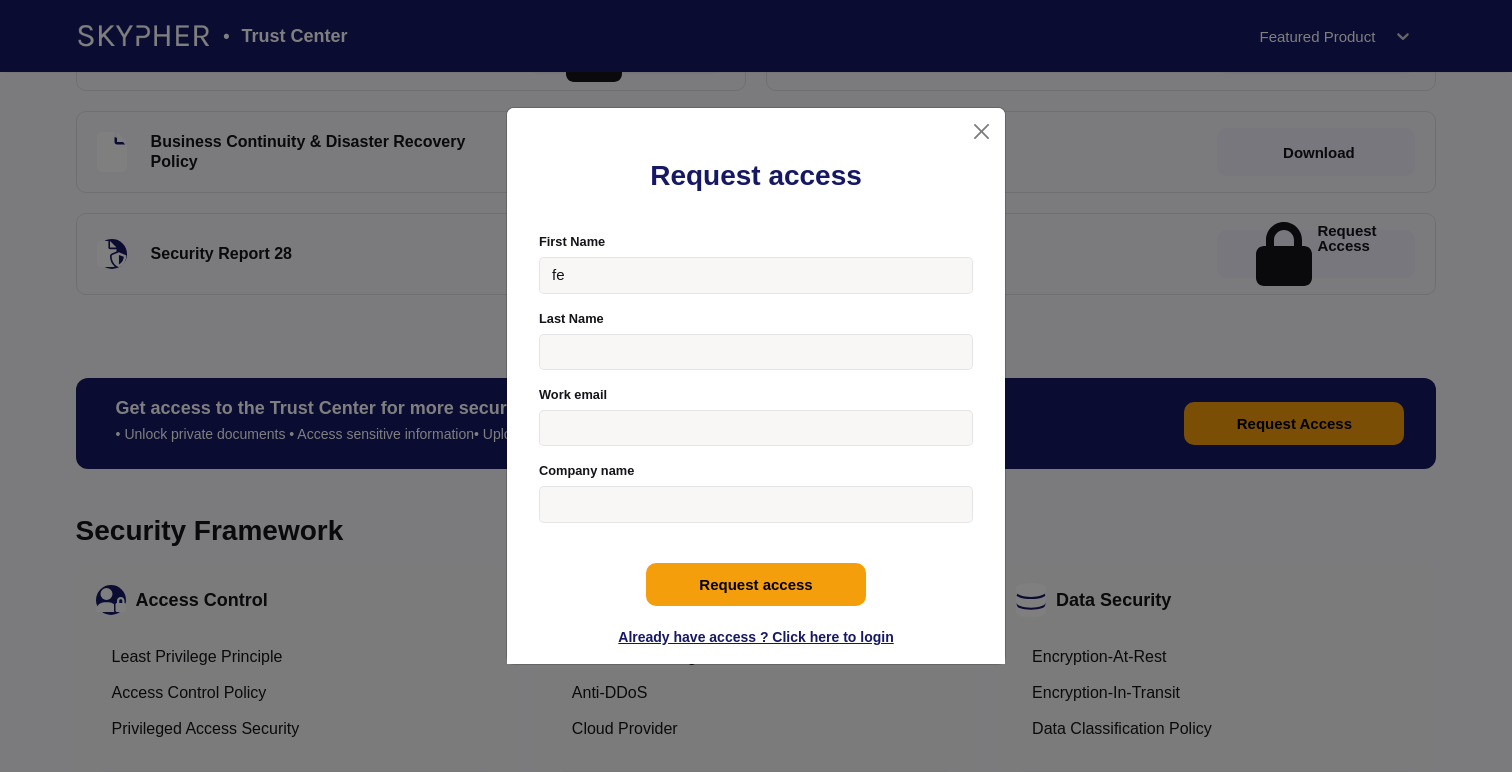 type on "f" 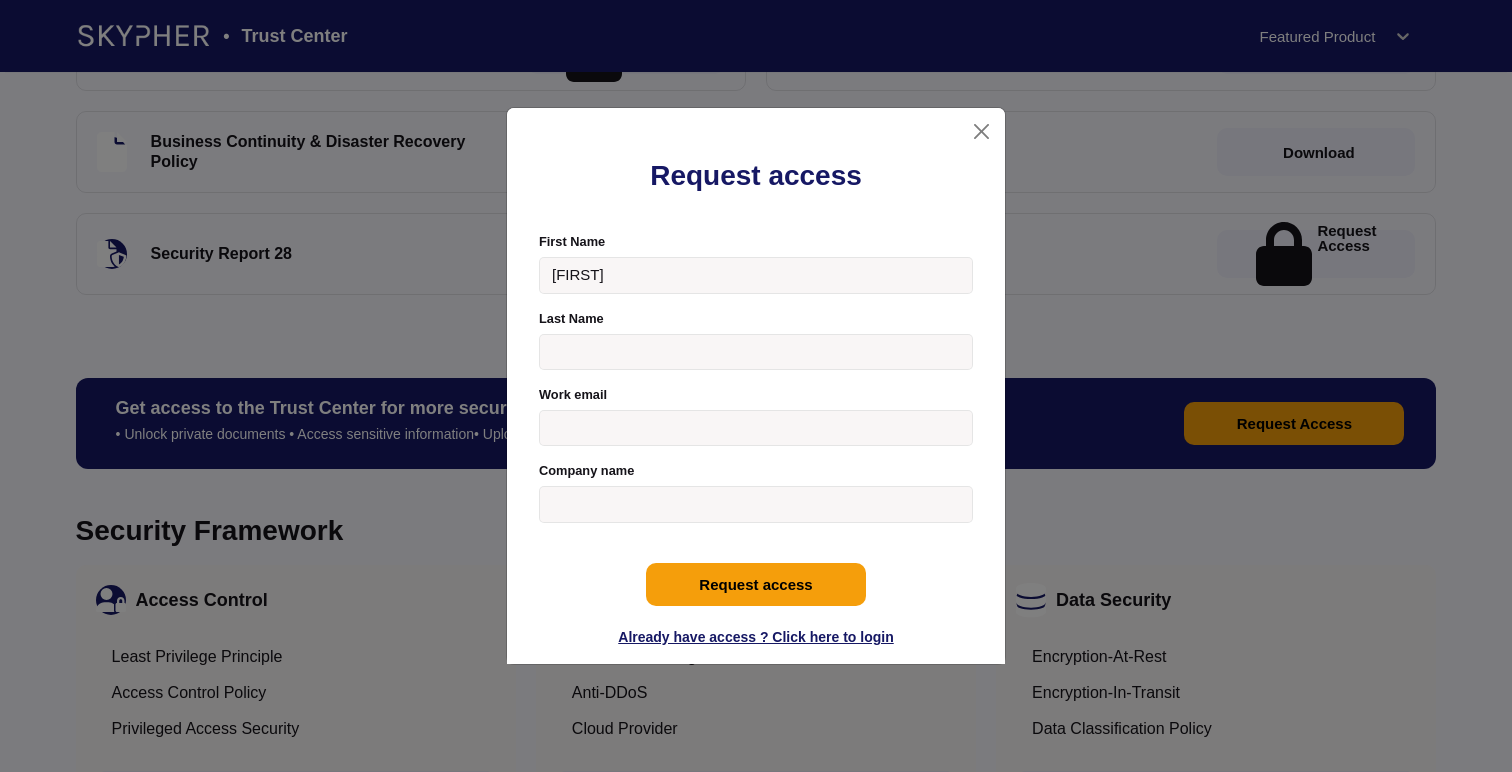 type on "Federico" 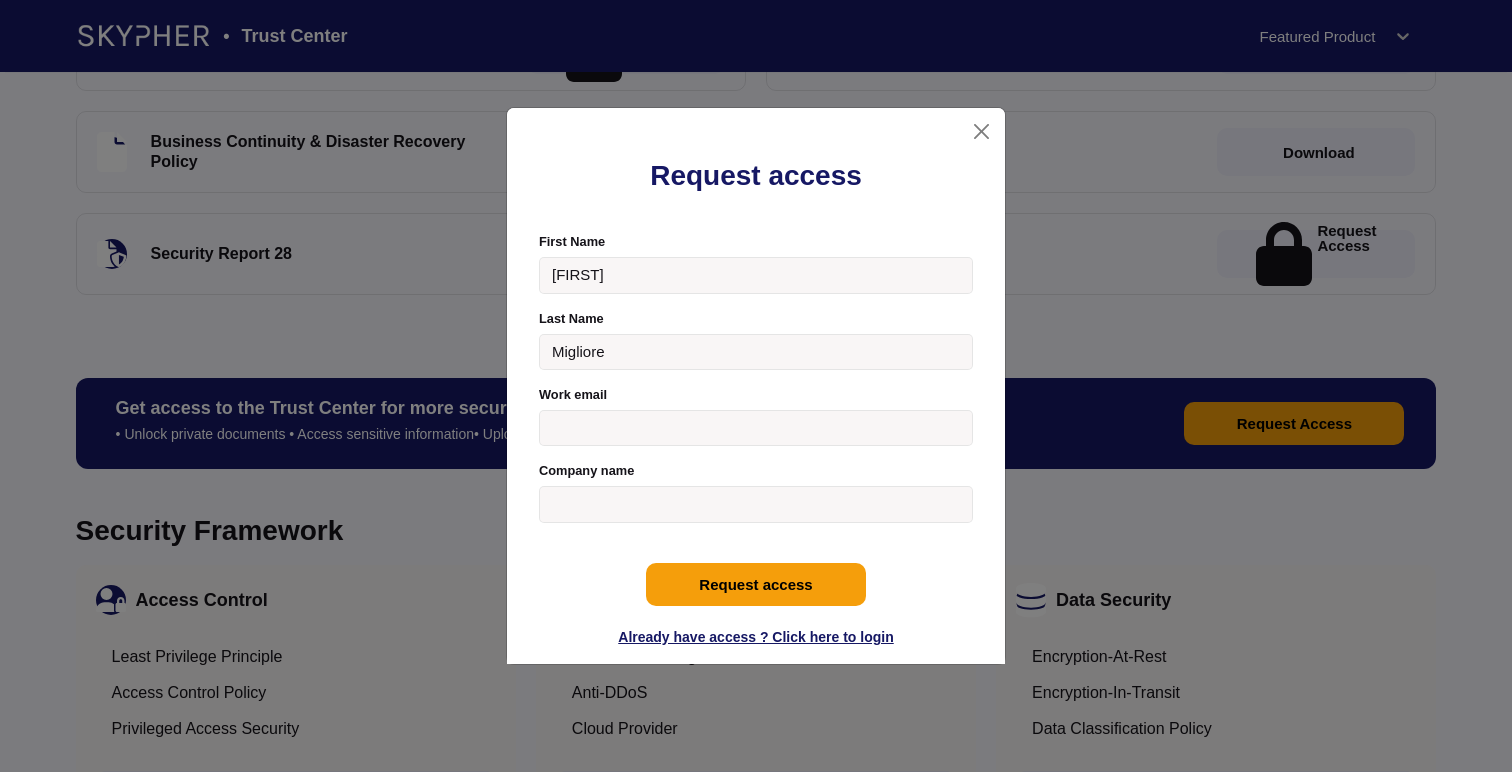 type on "Migliore" 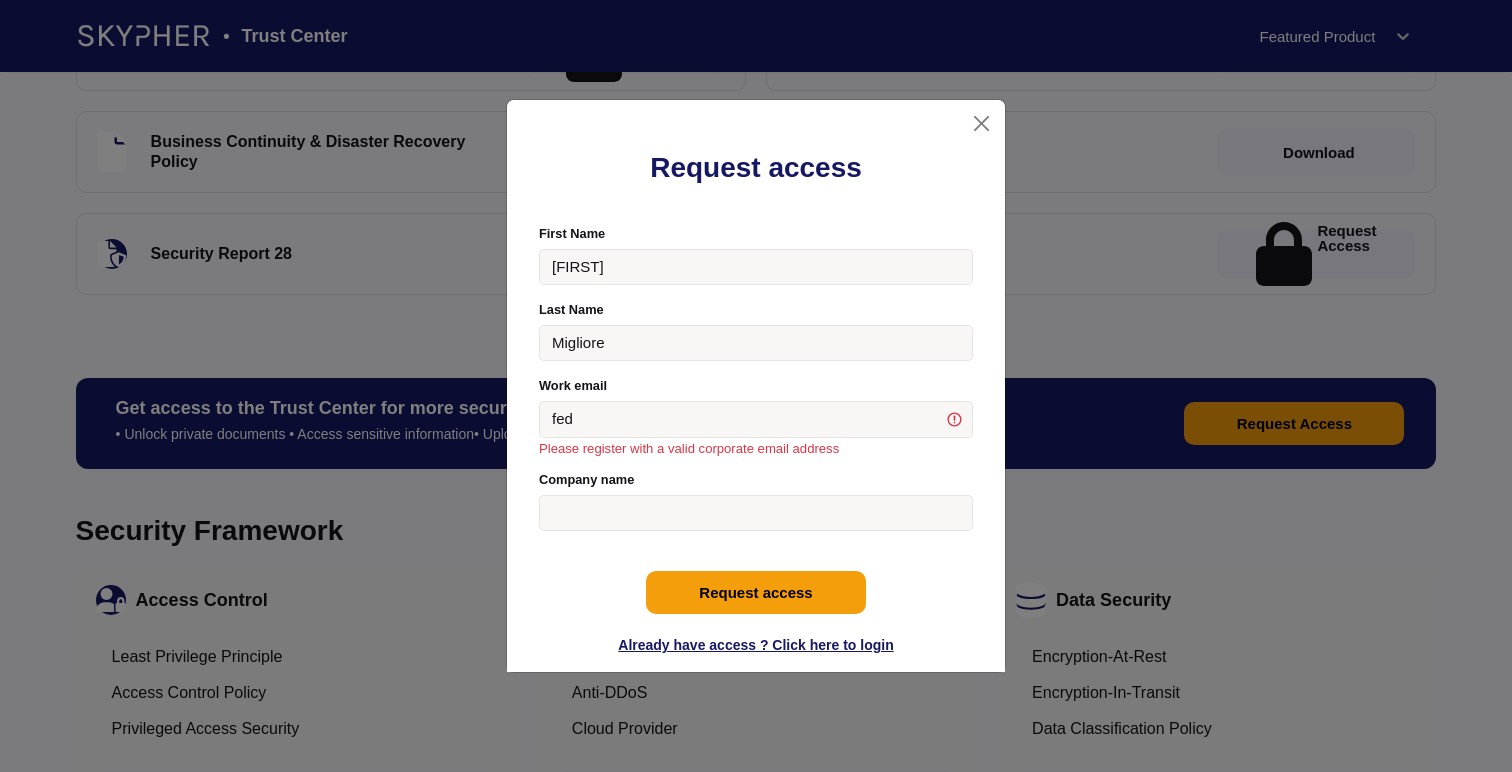 type on "[EMAIL]" 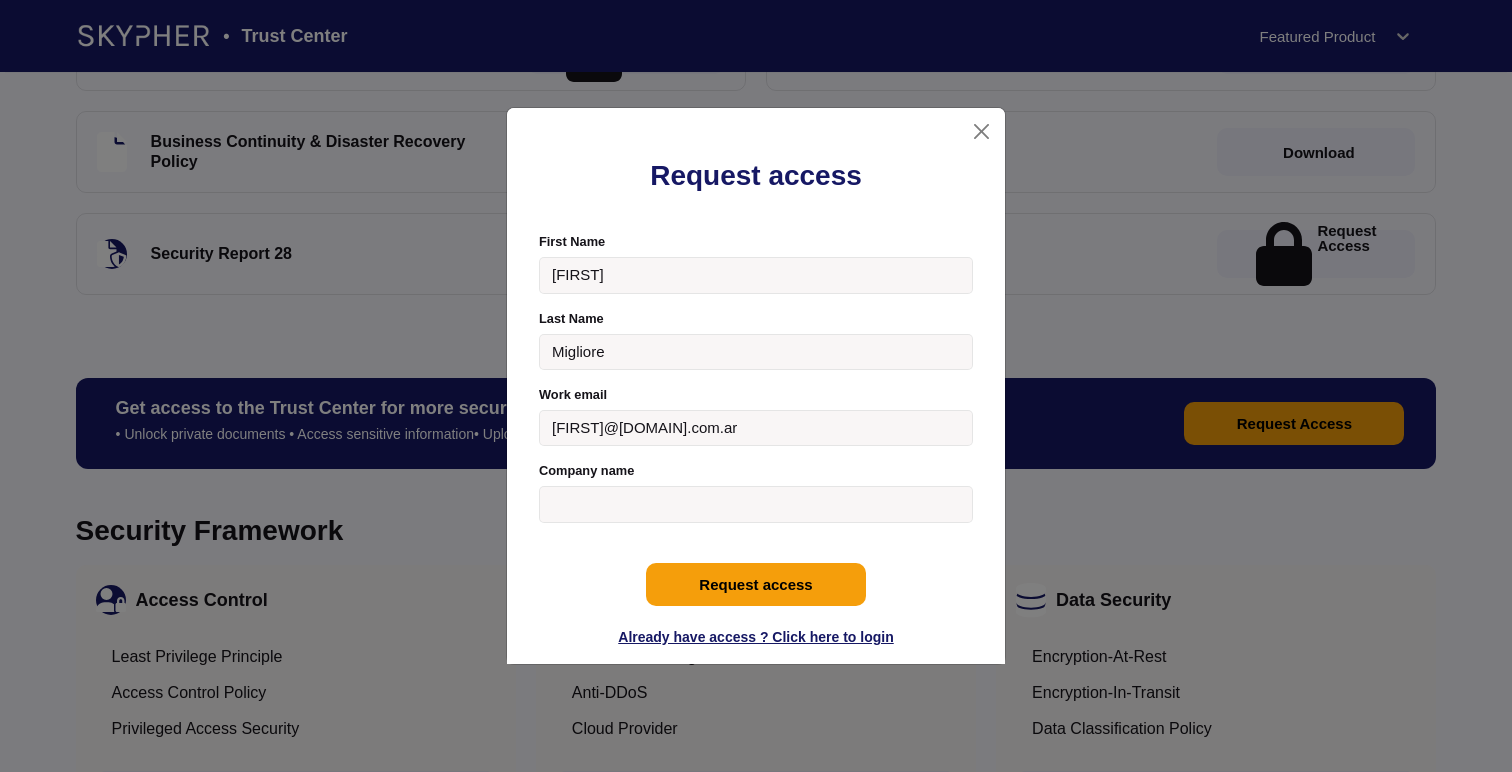 click on "First Name" at bounding box center [756, 275] 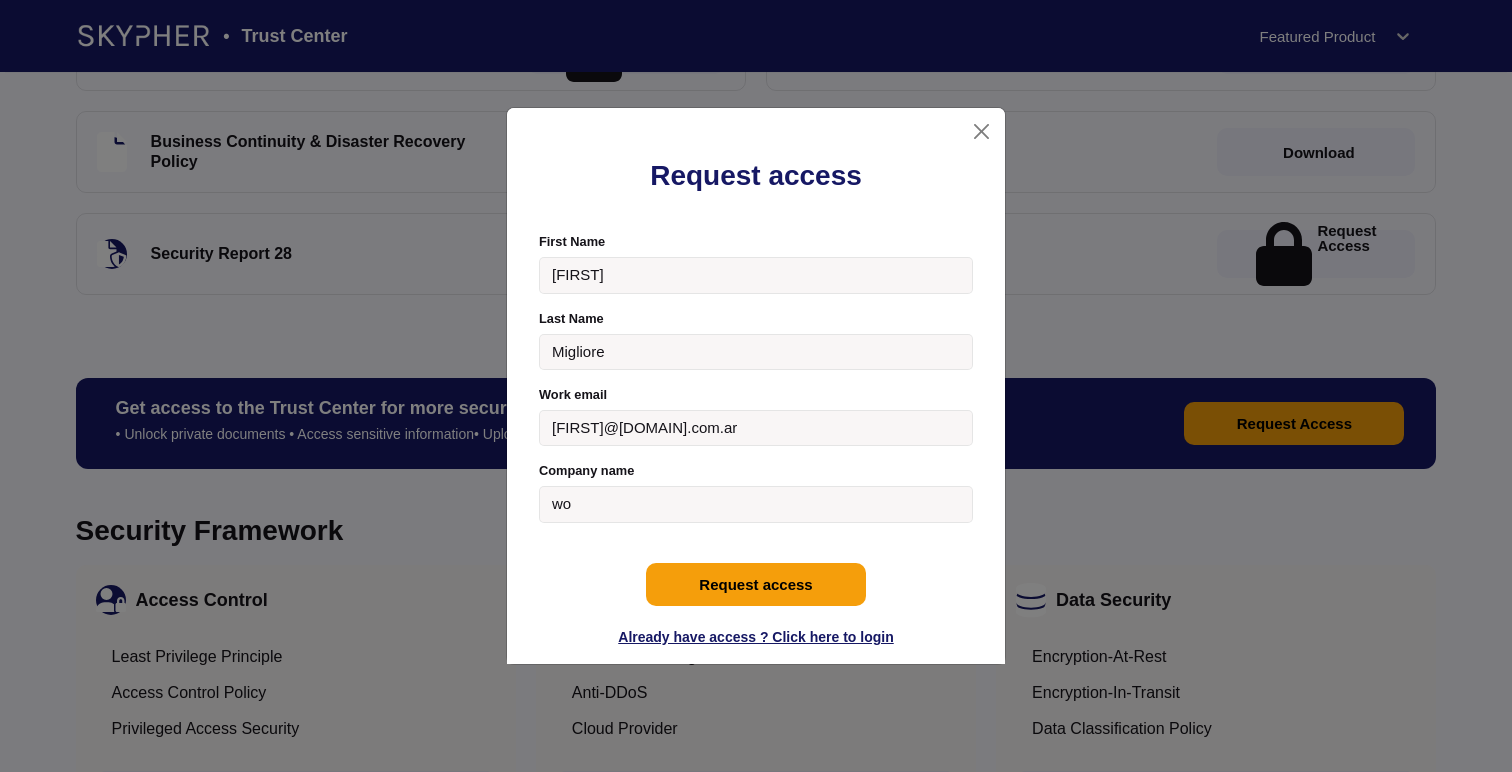 type on "w" 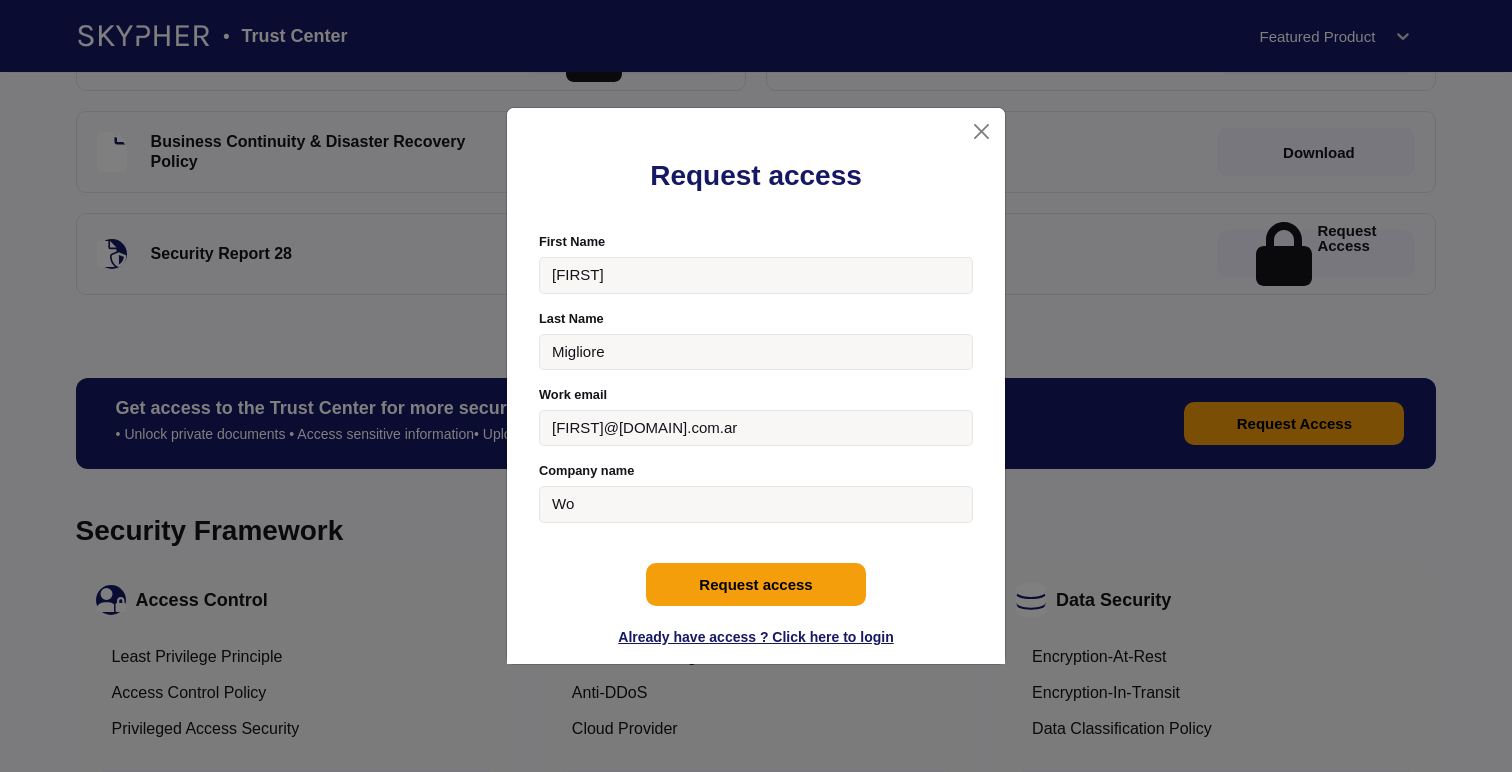 type on "W" 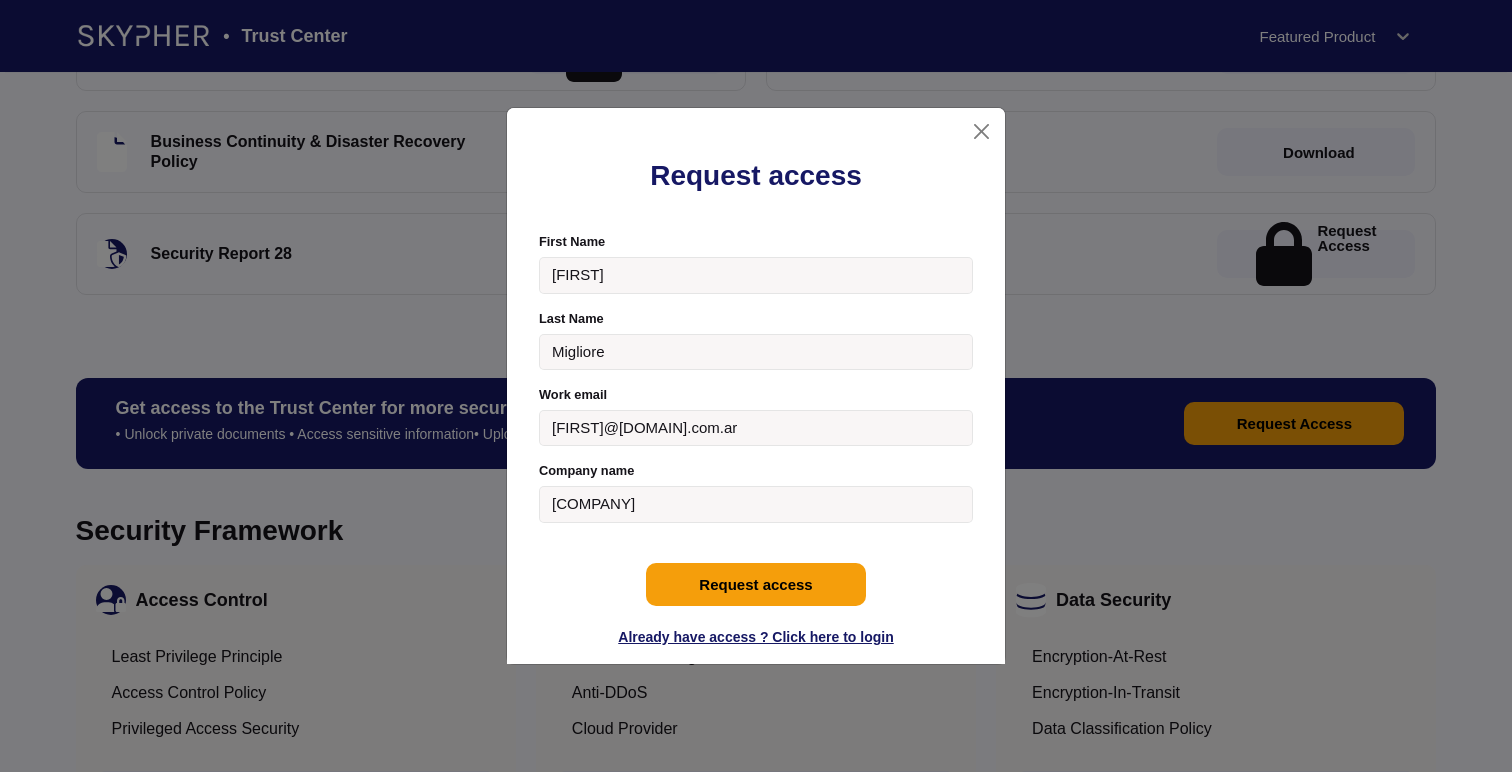 type on "Company A" 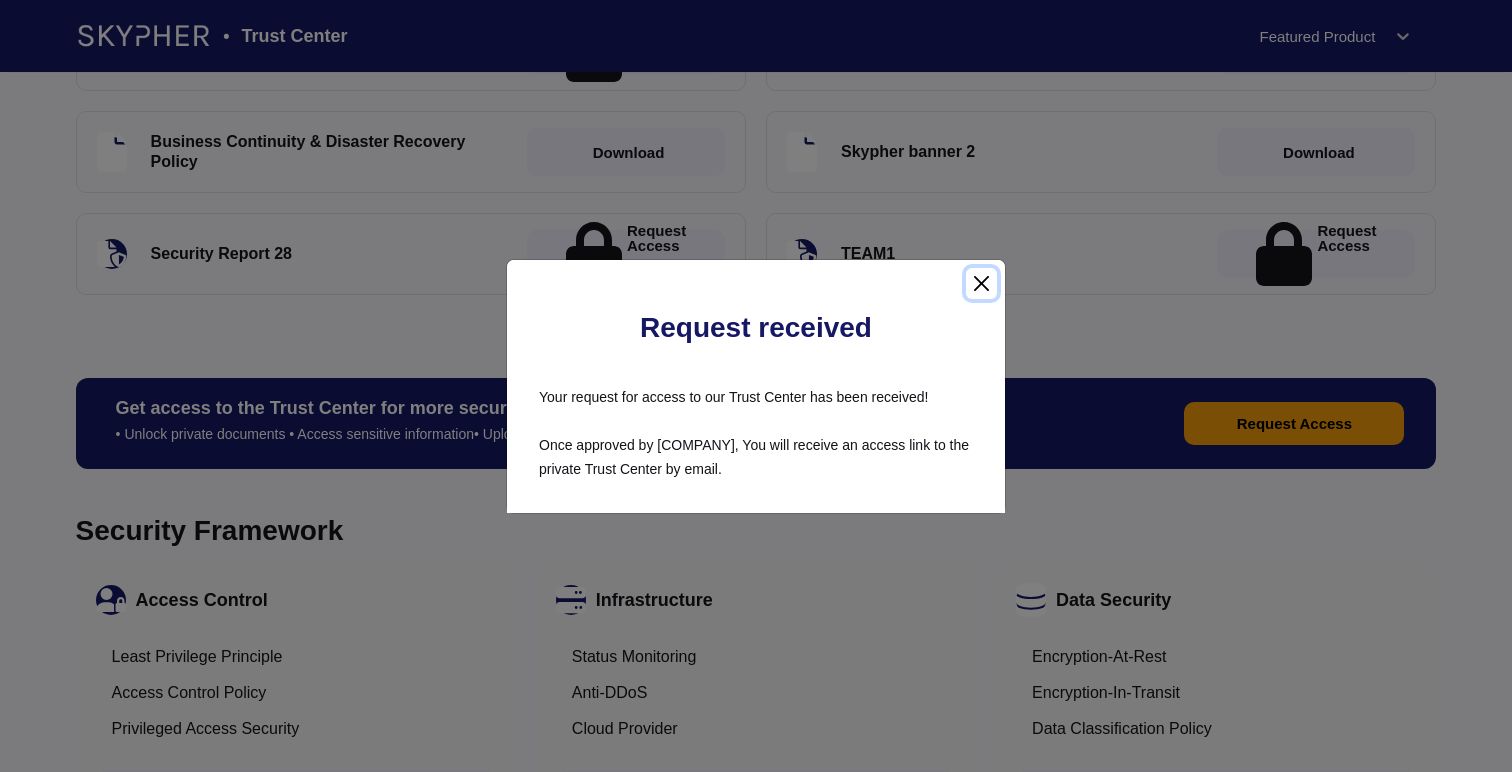 click at bounding box center (981, 283) 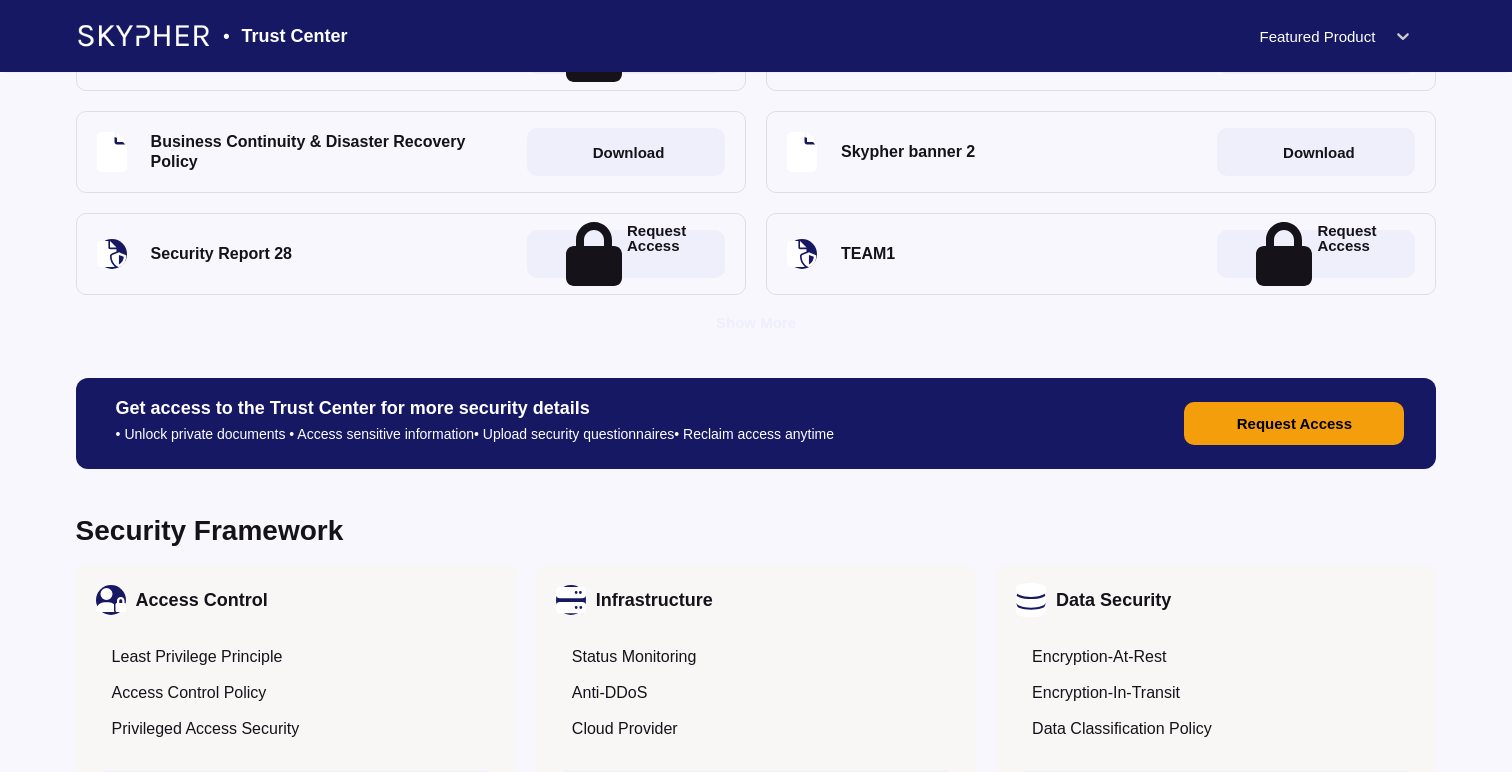click on "Request Access" at bounding box center [1294, 423] 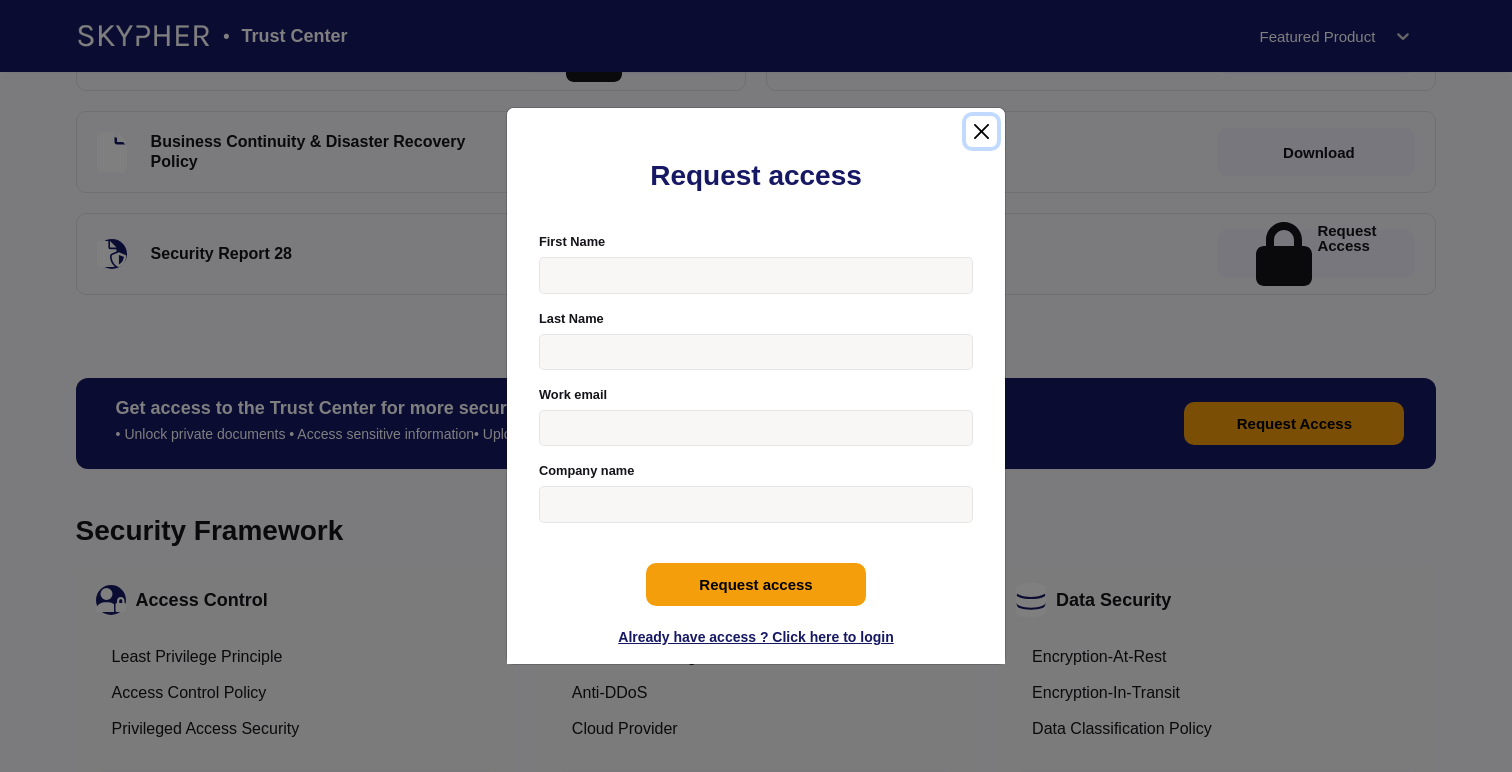 click at bounding box center (981, 131) 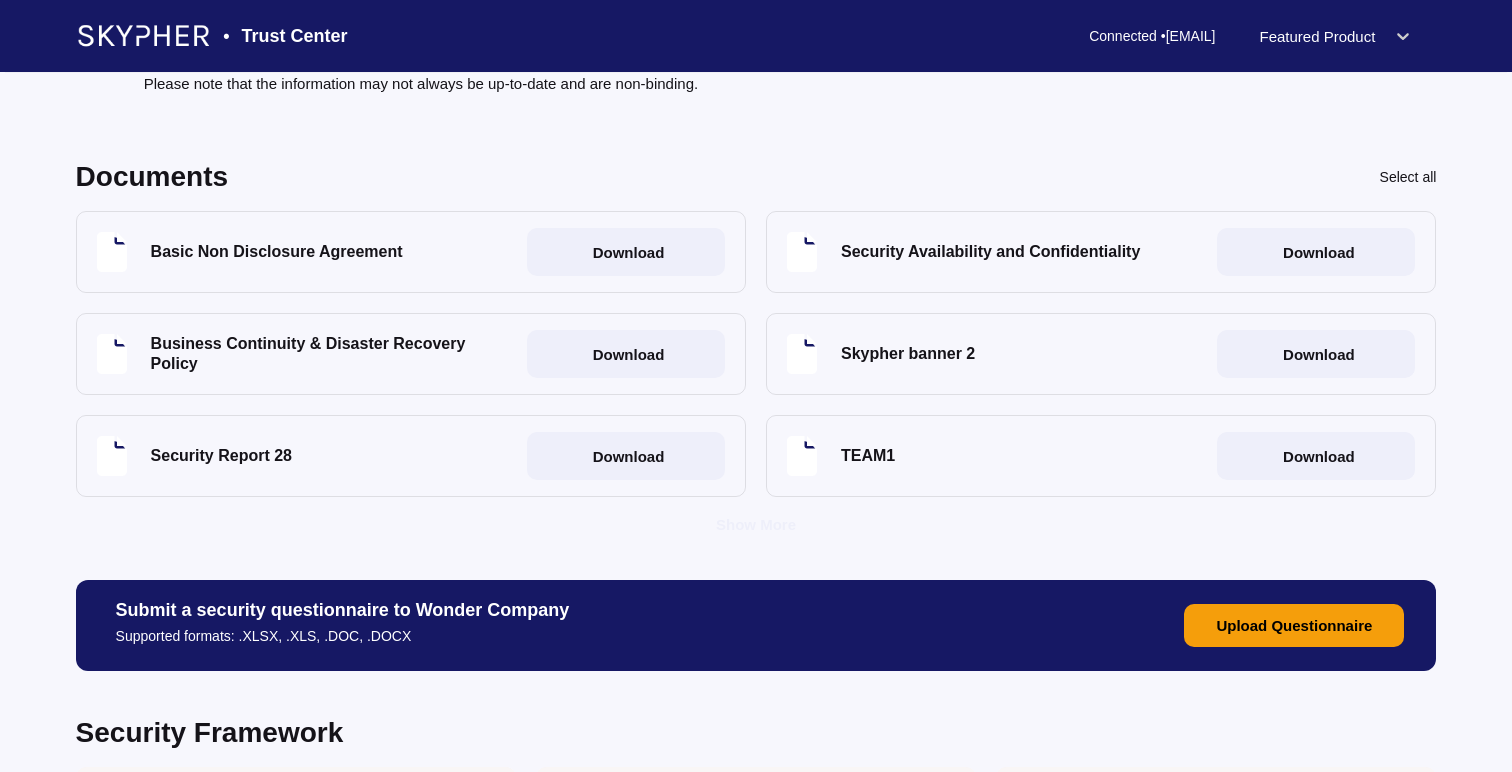 scroll, scrollTop: 1327, scrollLeft: 0, axis: vertical 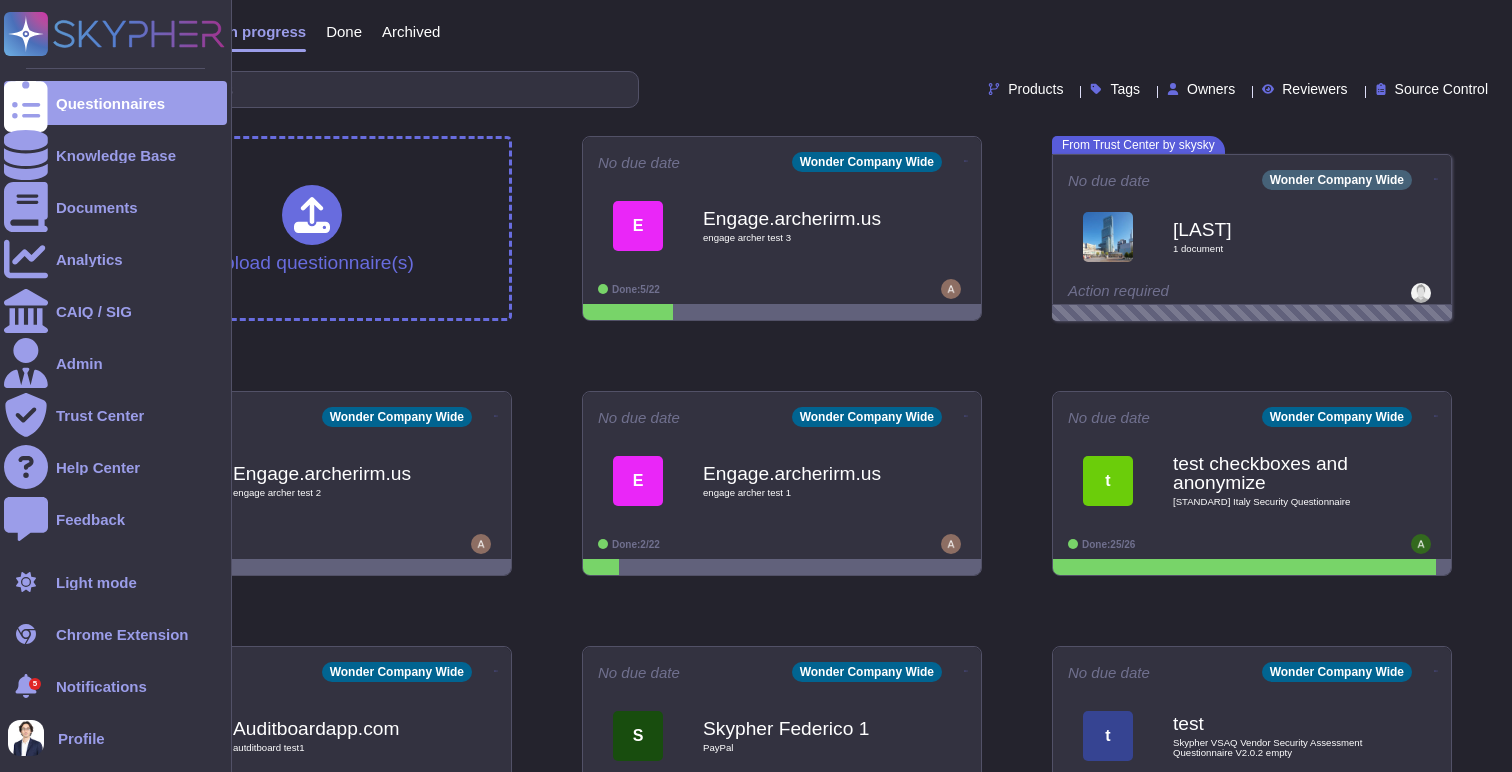 click on "5" at bounding box center [26, 686] 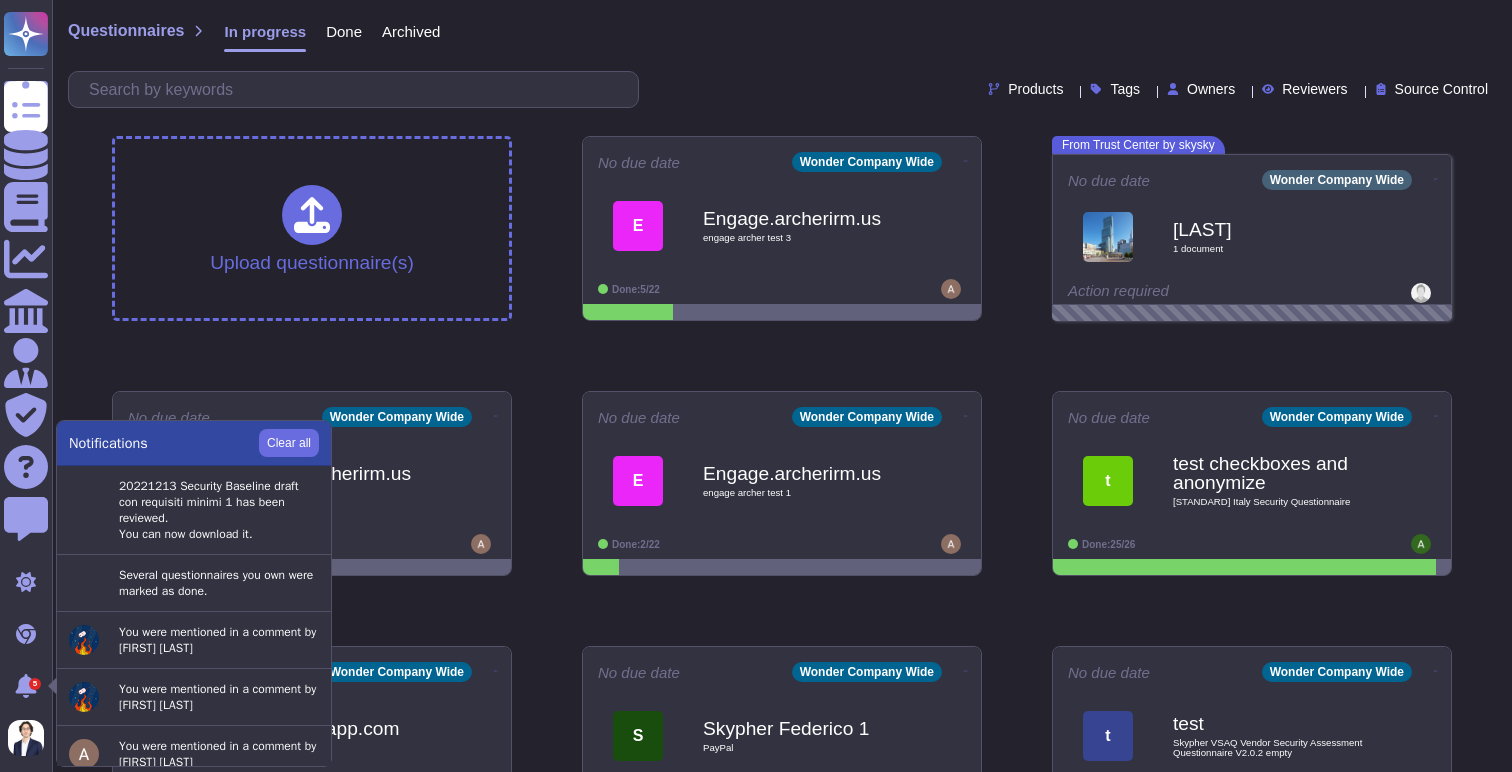 click on "Upload questionnaire(s) No due date Wonder Company Wide E Engage.archerirm.us engage archer test 3 Done: 5/22 From Trust Center by skysky No due date Wonder Company Wide skysky 1   document Action required No due date Wonder Company Wide E Engage.archerirm.us engage archer test 2 Done: 2/22 No due date Wonder Company Wide E Engage.archerirm.us engage archer test 1 Done: 2/22 No due date Wonder Company Wide t test checkboxes and anonymize [STANDARD] Italy Security Questionnaire Done: 25/26 No due date Wonder Company Wide A Auditboardapp.com autditboard test1 Done: 2/31 No due date Wonder Company Wide S Skypher [FIRST] 1 PayPal Action required No due date Wonder Company Wide t test Skypher VSAQ Vendor Security Assessment Questionnaire V2.0.2 empty Completed No due date Wonder Company Wide S Skypher [FIRST] 1 PayPal Done: 100/103 No due date Wonder Company Wide t test PayPal Done: 3/135 No due date Wonder Company Wide t test edenred Copie de 4.3 Annexe 3 CCAP Cadre de reponse RGPD Avant Done: 0/33 No due date" at bounding box center (782, 3033) 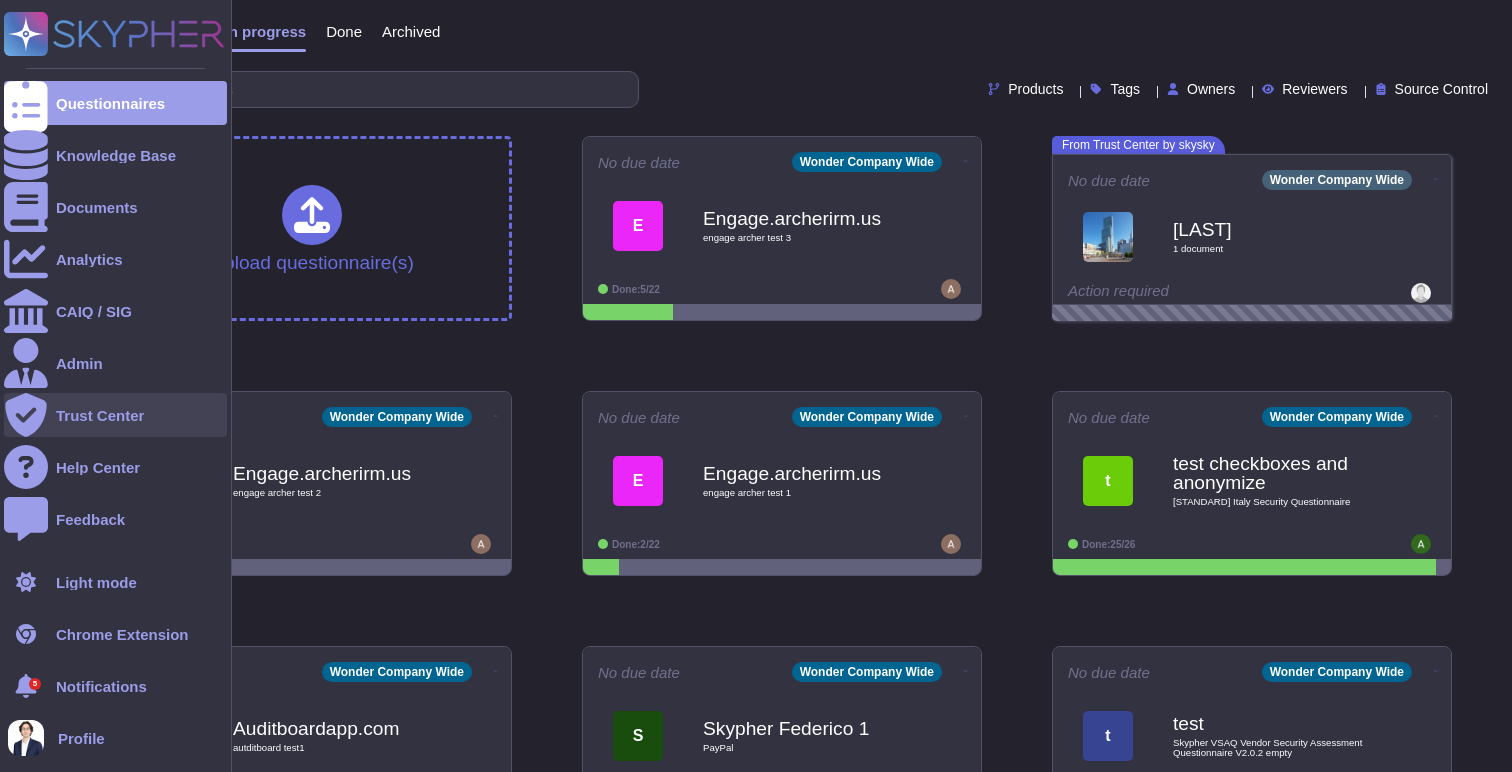 click on "Trust Center" at bounding box center (100, 415) 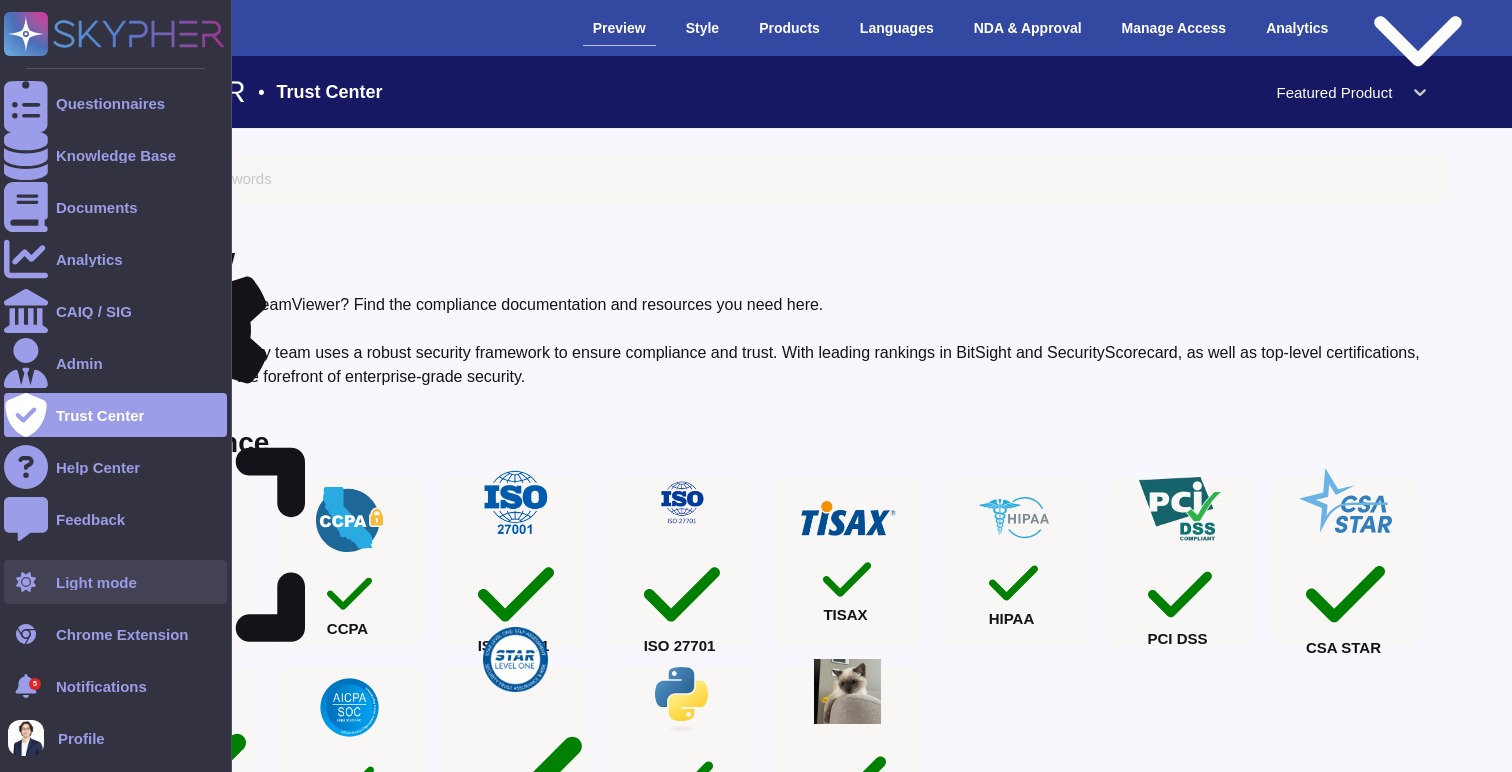 scroll, scrollTop: 25, scrollLeft: 0, axis: vertical 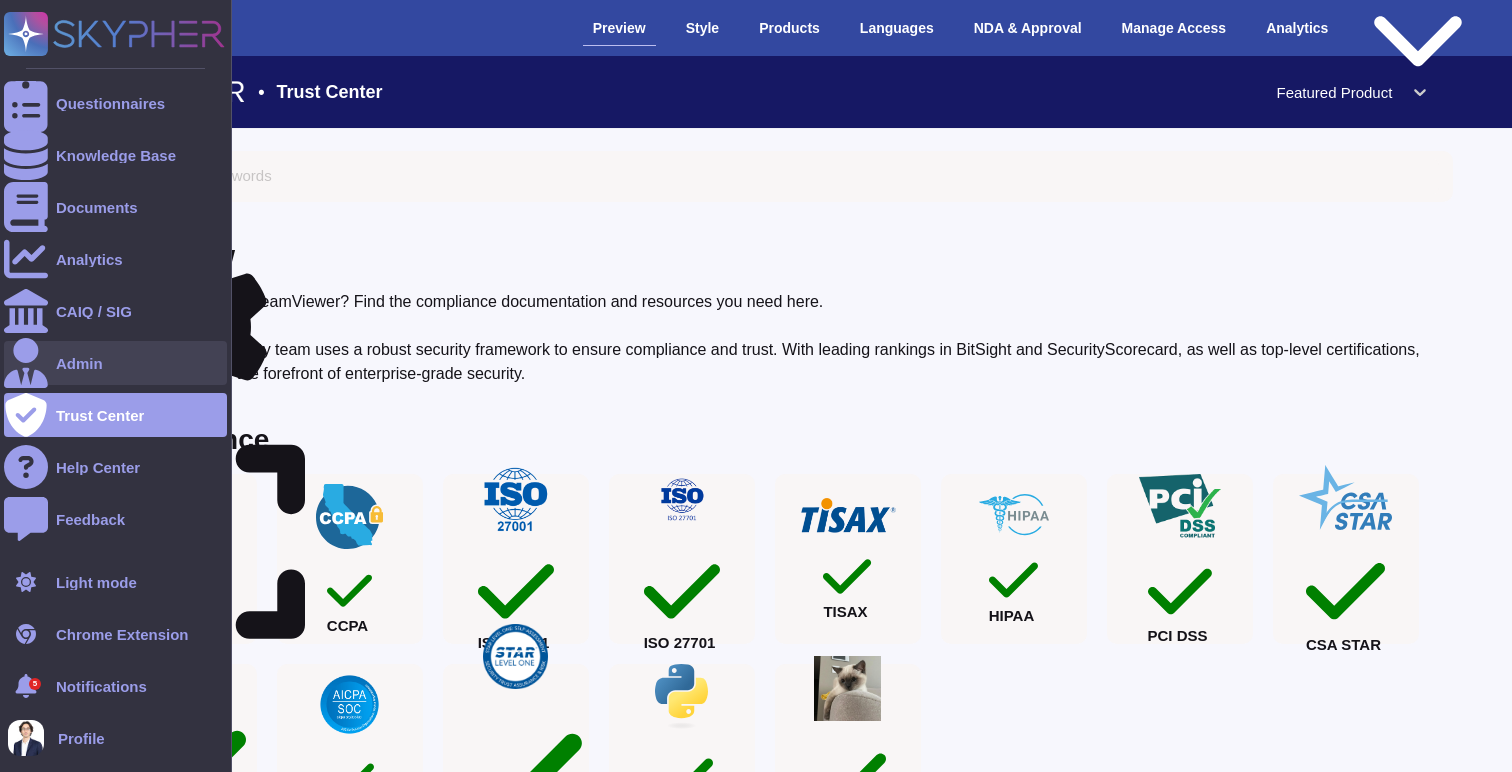 click on "Admin" at bounding box center [115, 363] 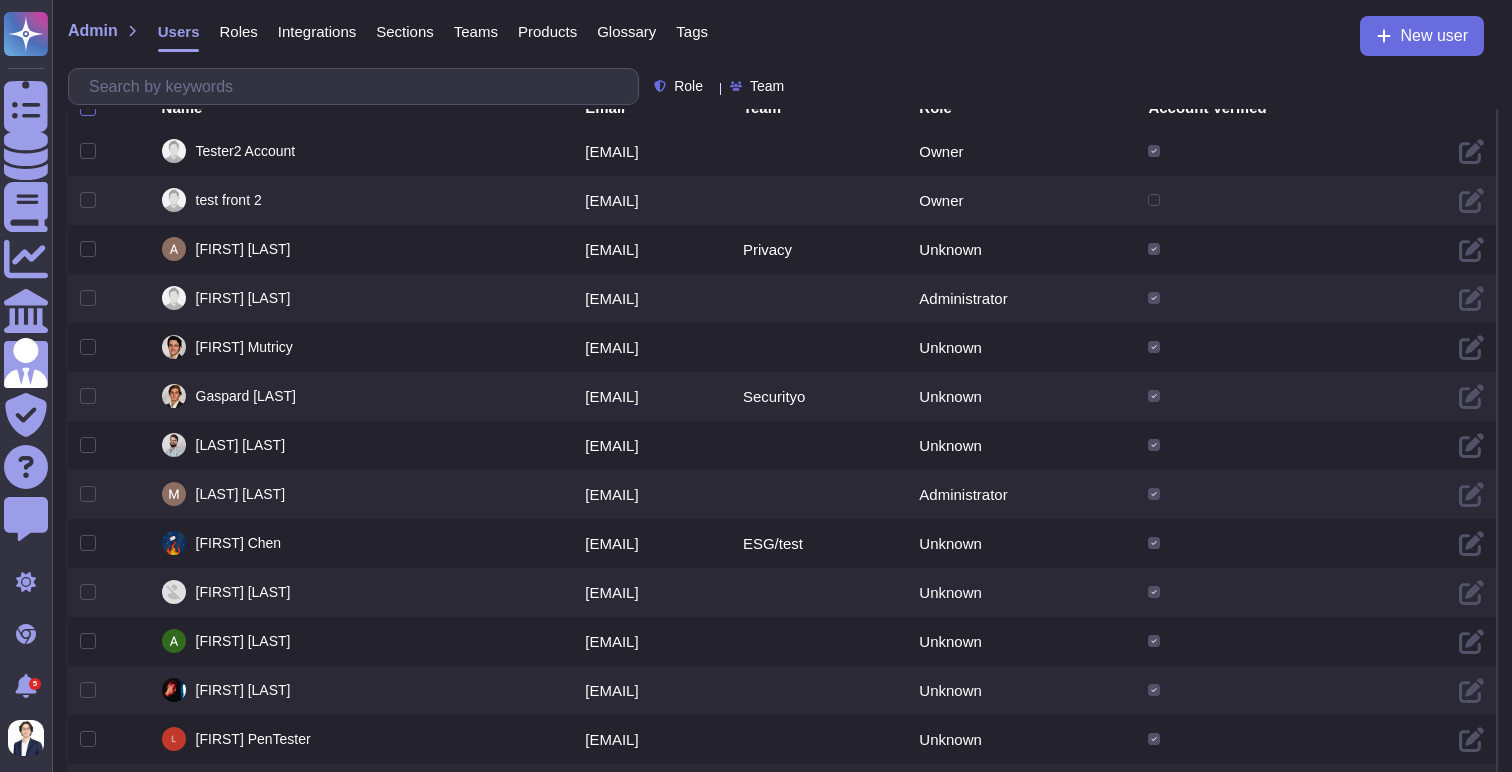 scroll, scrollTop: 0, scrollLeft: 0, axis: both 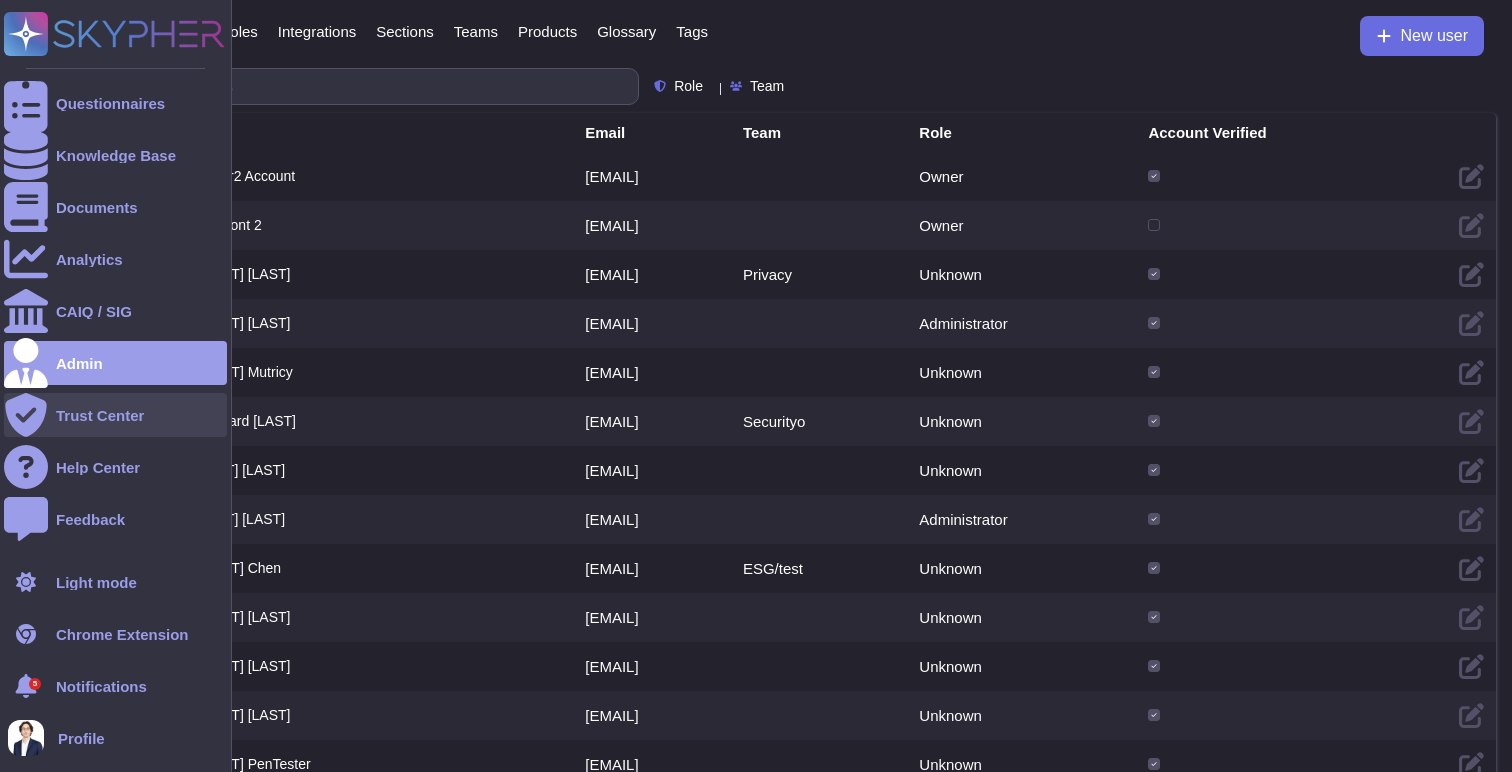 click on "Trust Center" at bounding box center (100, 415) 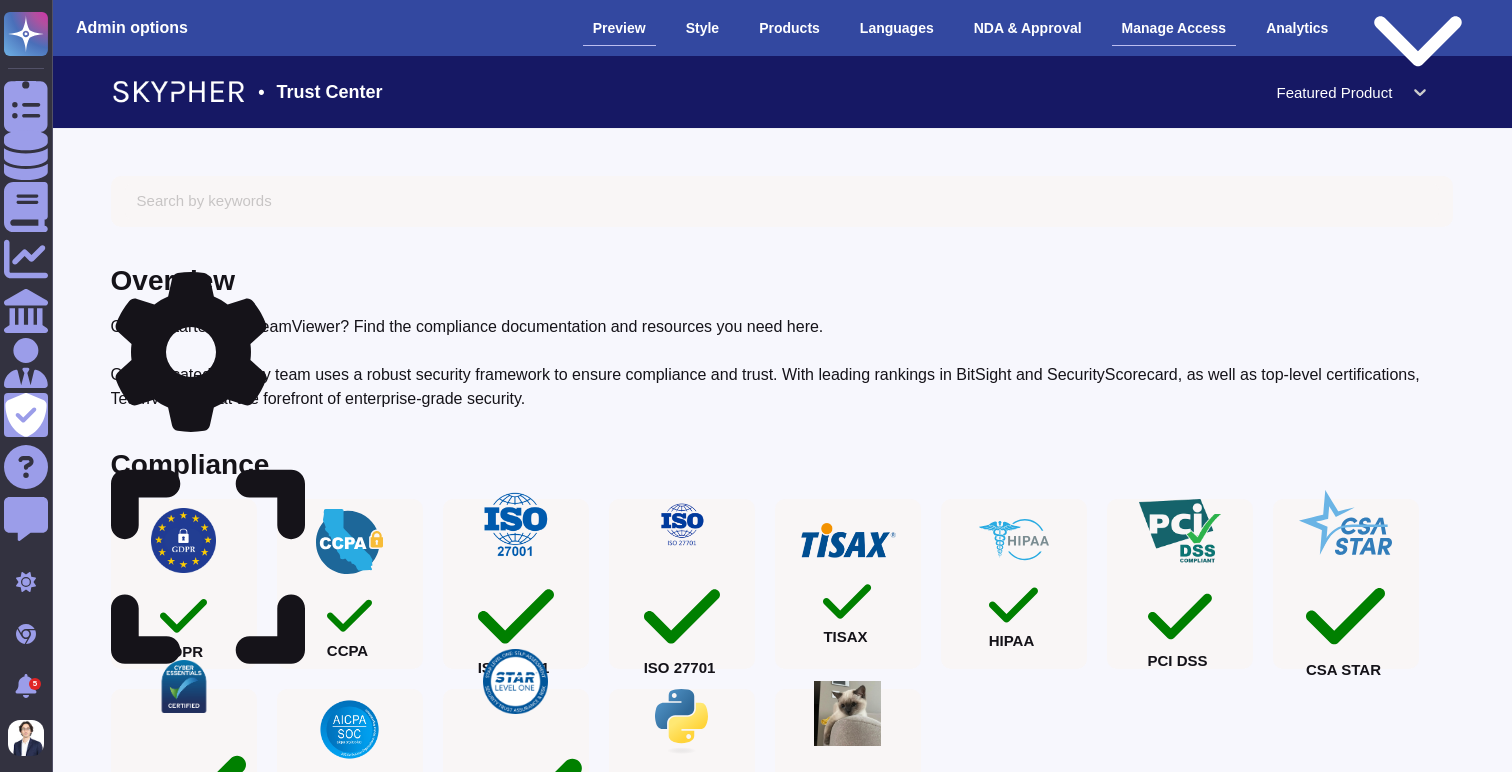 click on "Manage Access" at bounding box center [1174, 28] 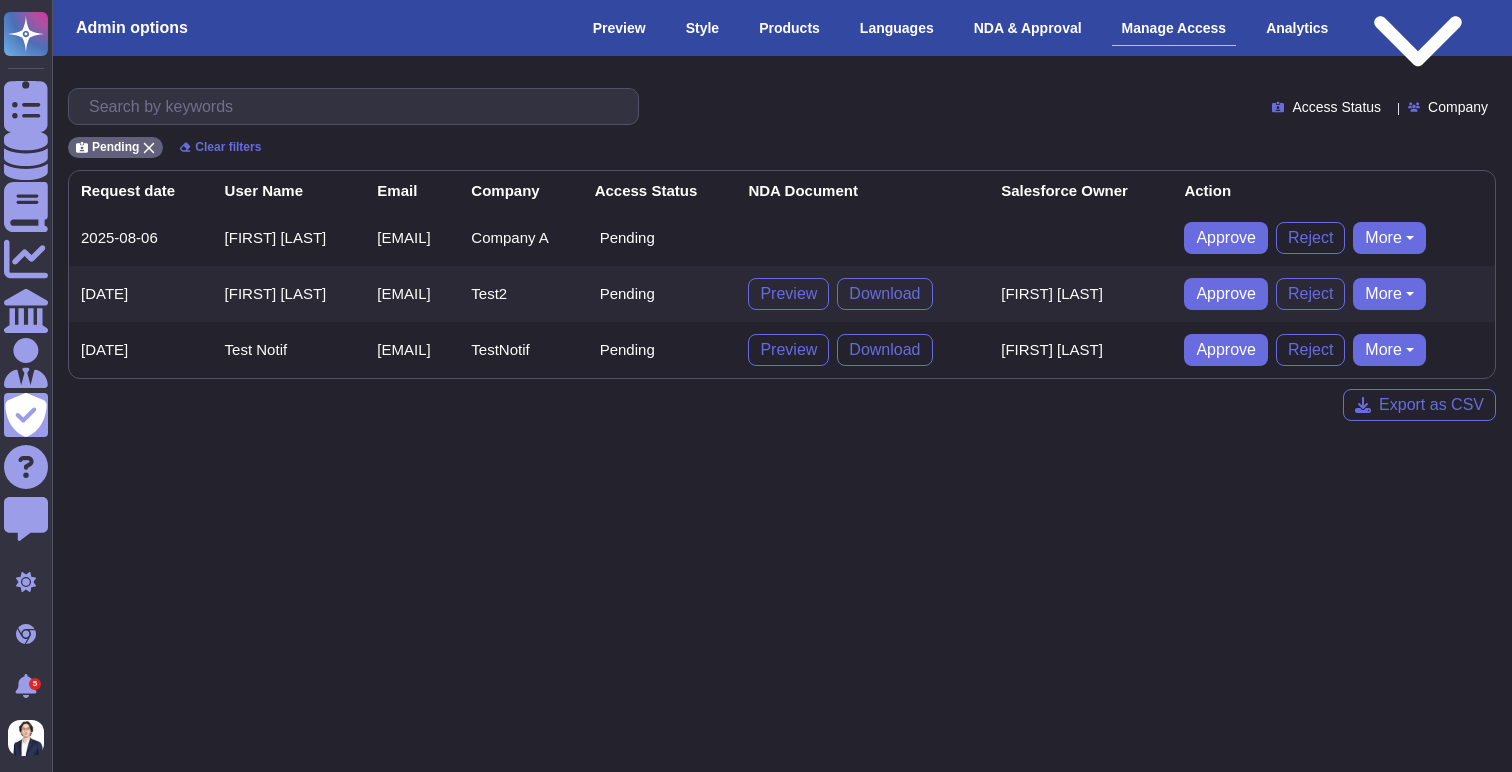 click on "Access Status Company Pending Clear filters Request date User Name Email Company Access Status NDA Document Salesforce Owner Action 2025-08-06 Federico Migliore federico@migliore.com.ar Company A Pending Approve Reject More 2024-12-31 Test2 Test2 antoine+test2holiday@skypher.co Test2 Pending Preview Download Antoine DevEnv Approve Reject More 2024-09-25 Test Notif antoine+testnotif@skypher.co TestNotif Pending Preview Download Antoine DevEnv Approve Reject More" at bounding box center [782, 233] 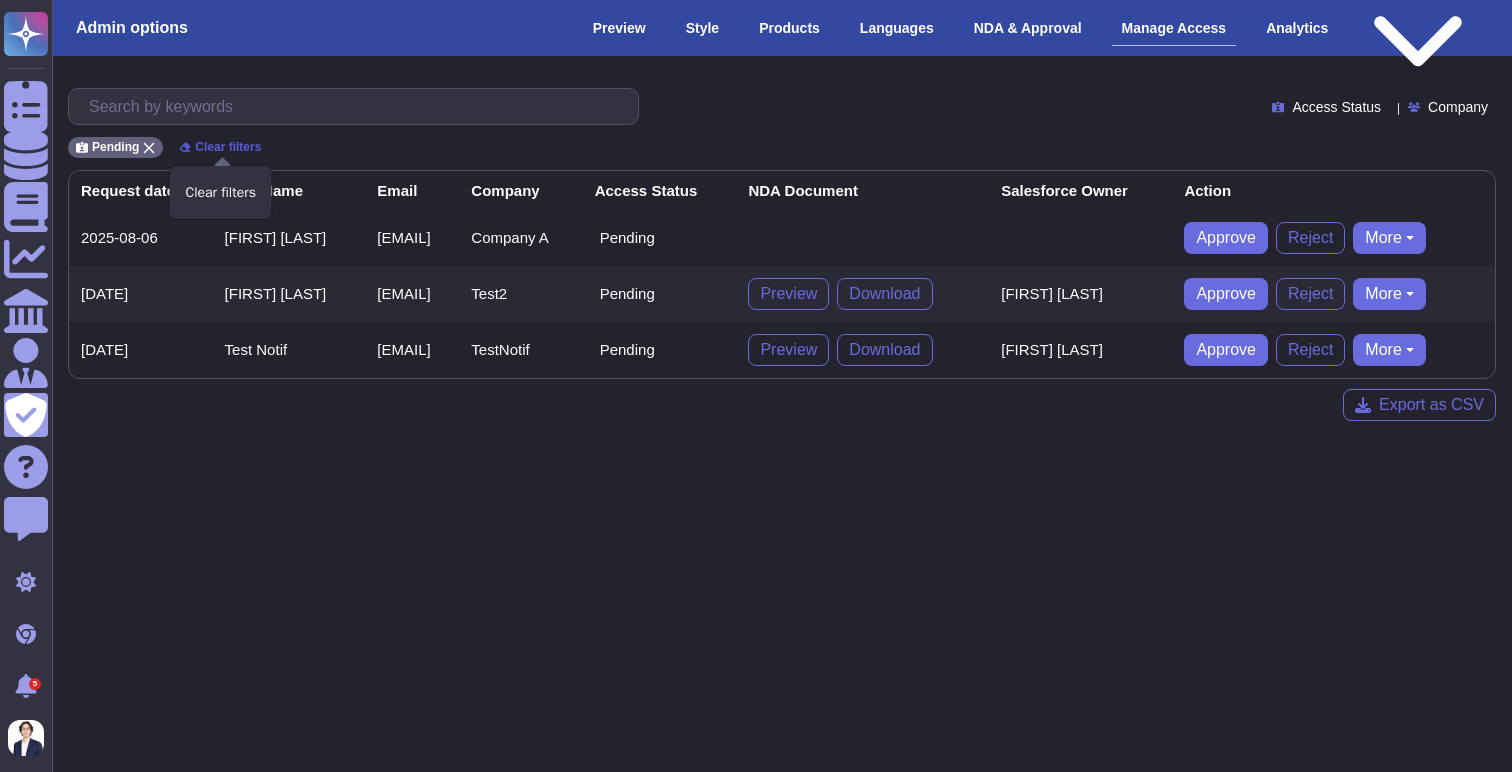 click on "Clear filters" at bounding box center (228, 147) 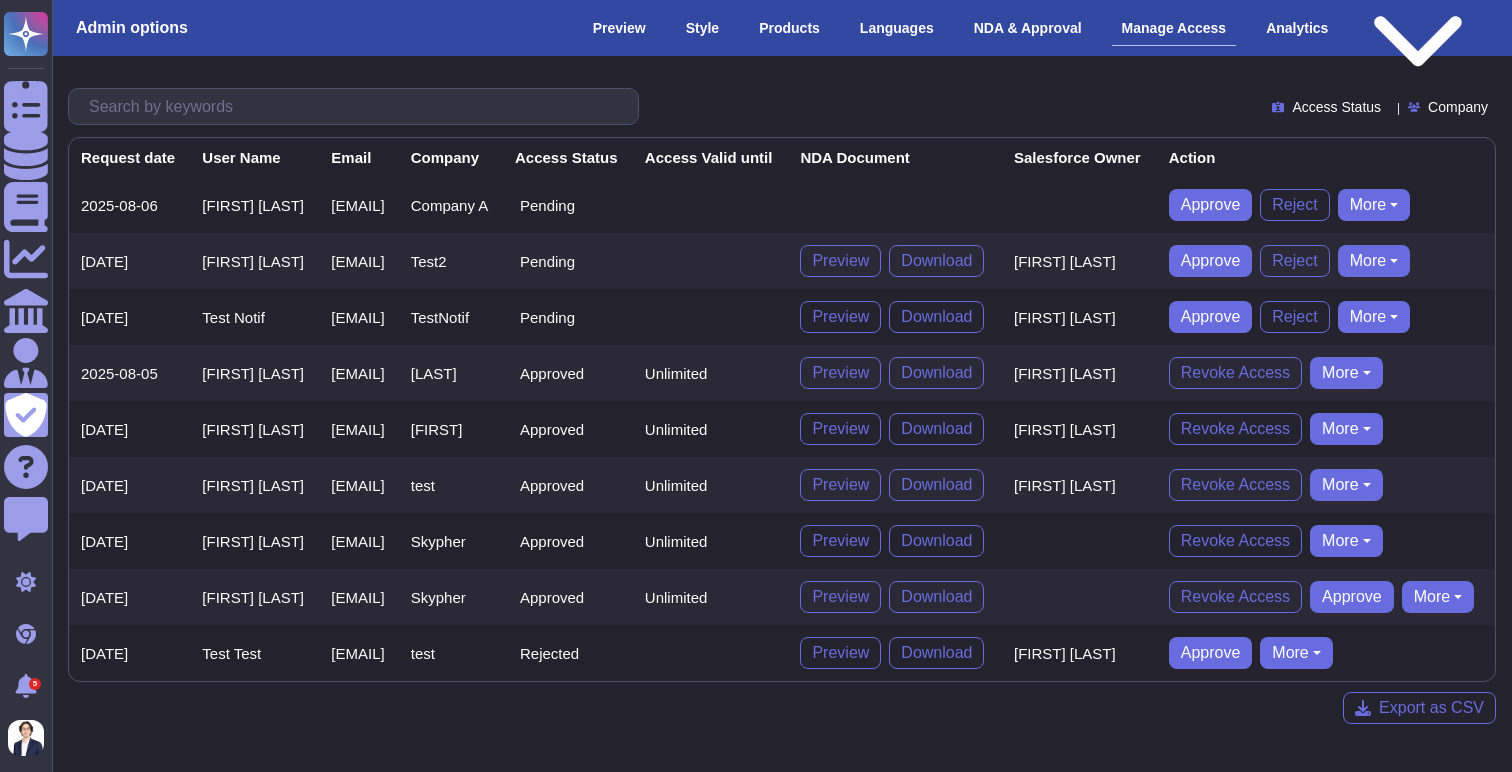 click on "Manage Access" at bounding box center (1174, 28) 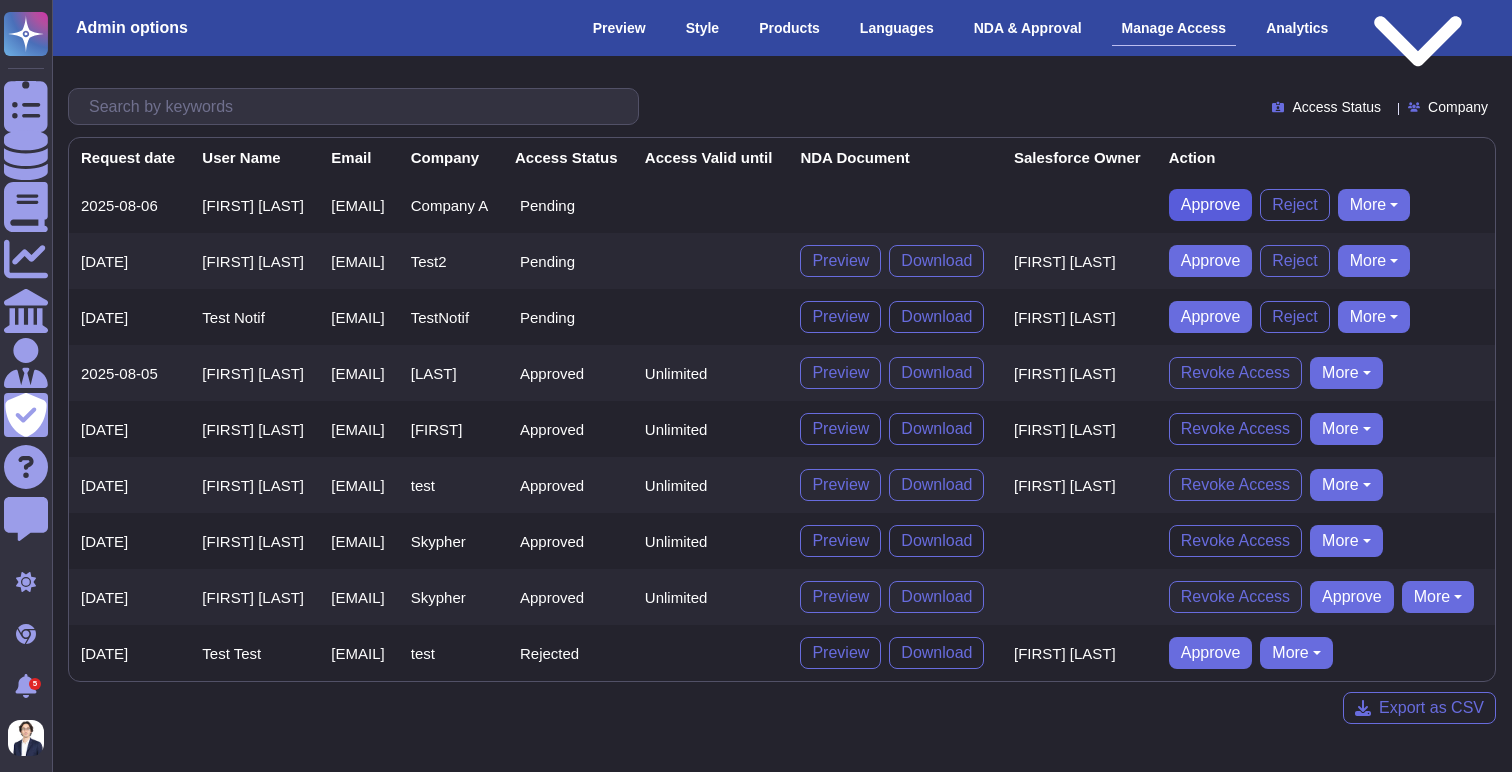 click on "Approve" at bounding box center (1211, 205) 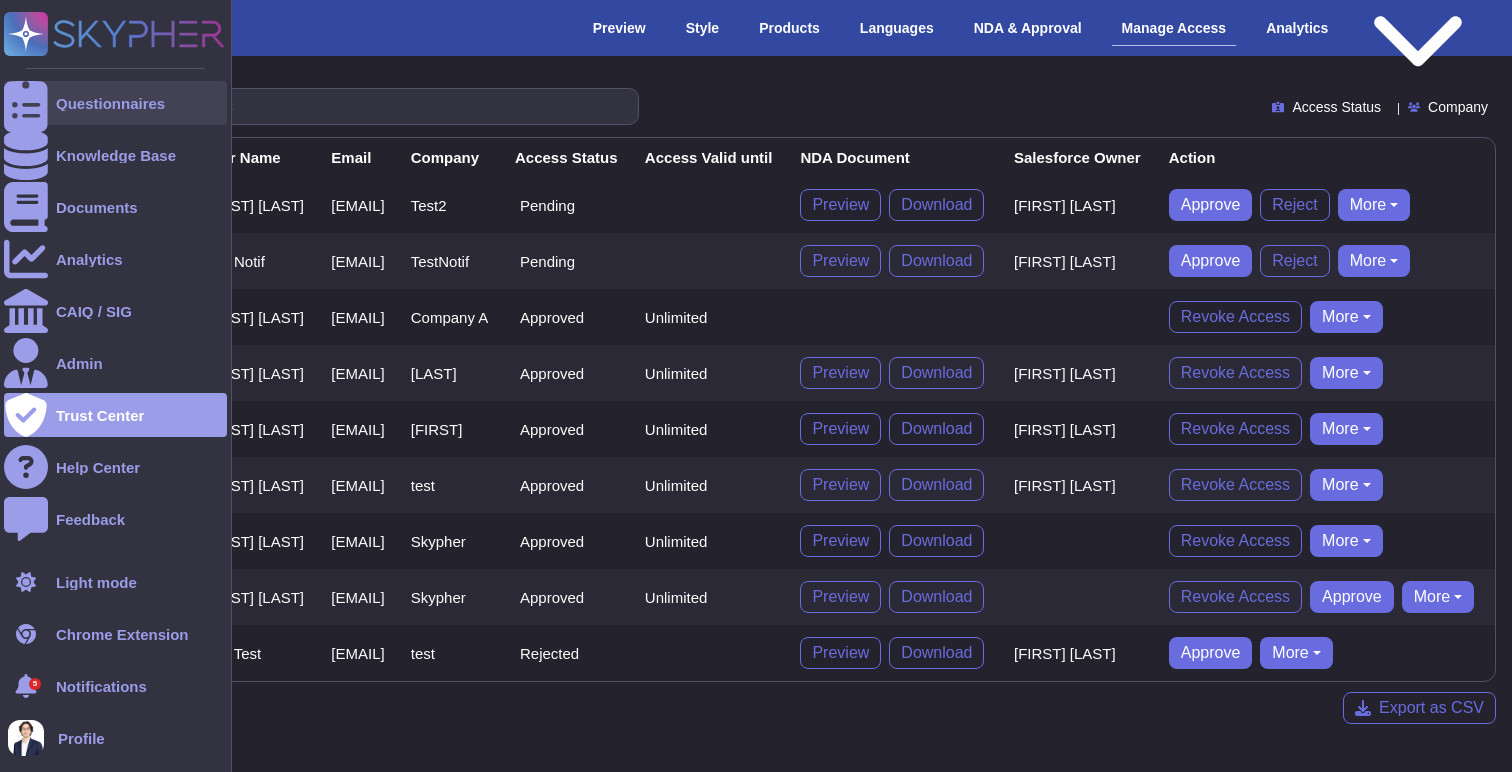click 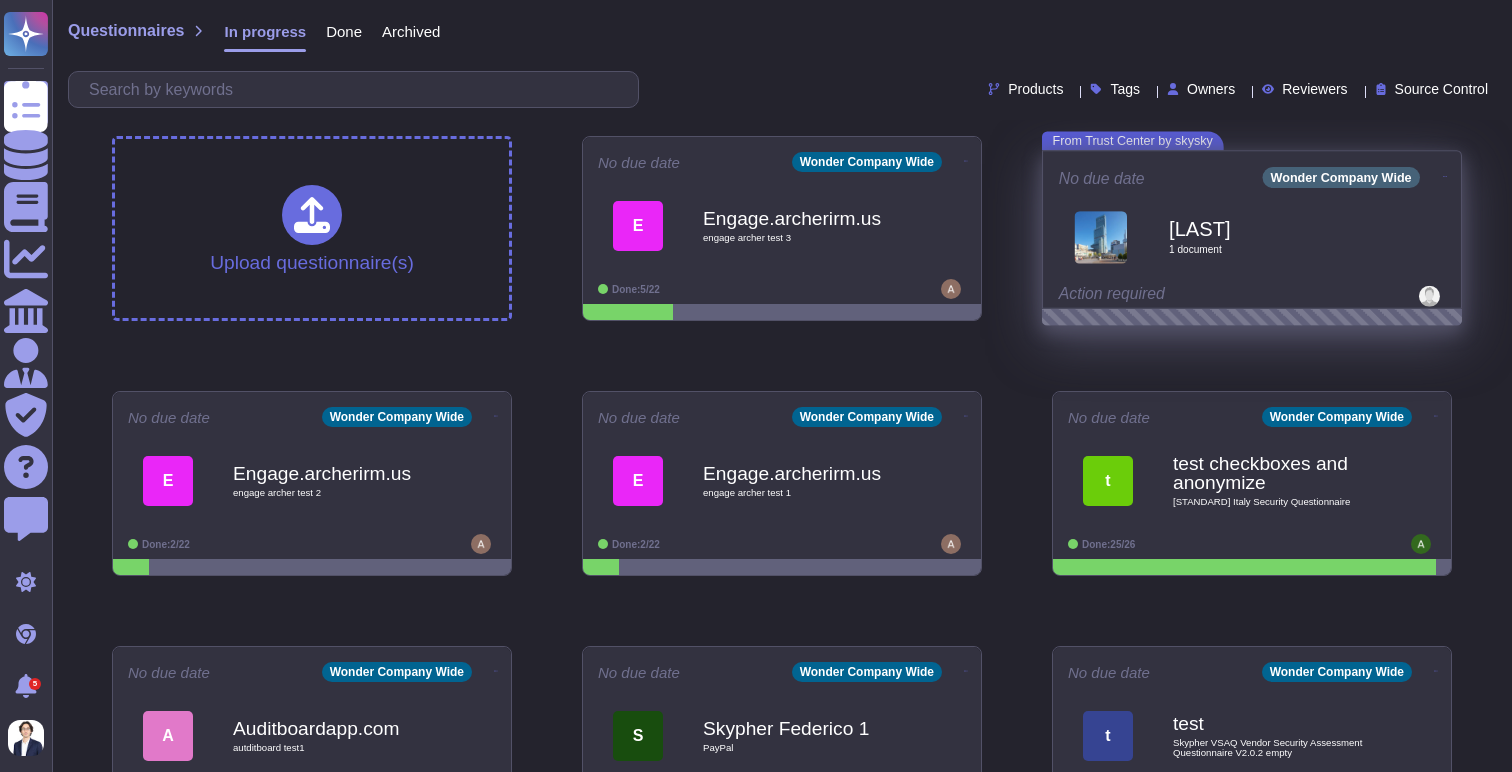 click on "skysky 1   document" at bounding box center [1252, 237] 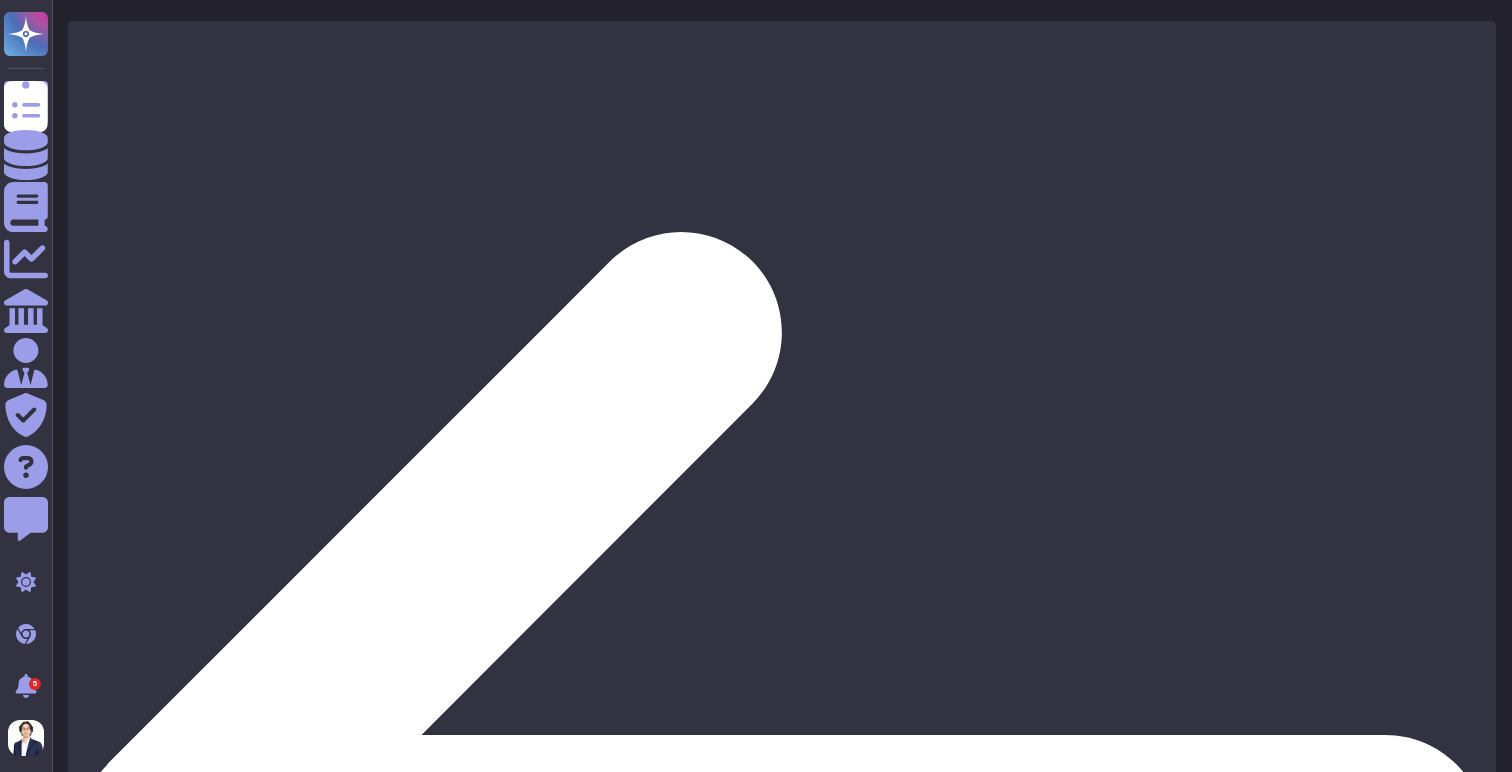 click on "skysky" at bounding box center (803, 1846) 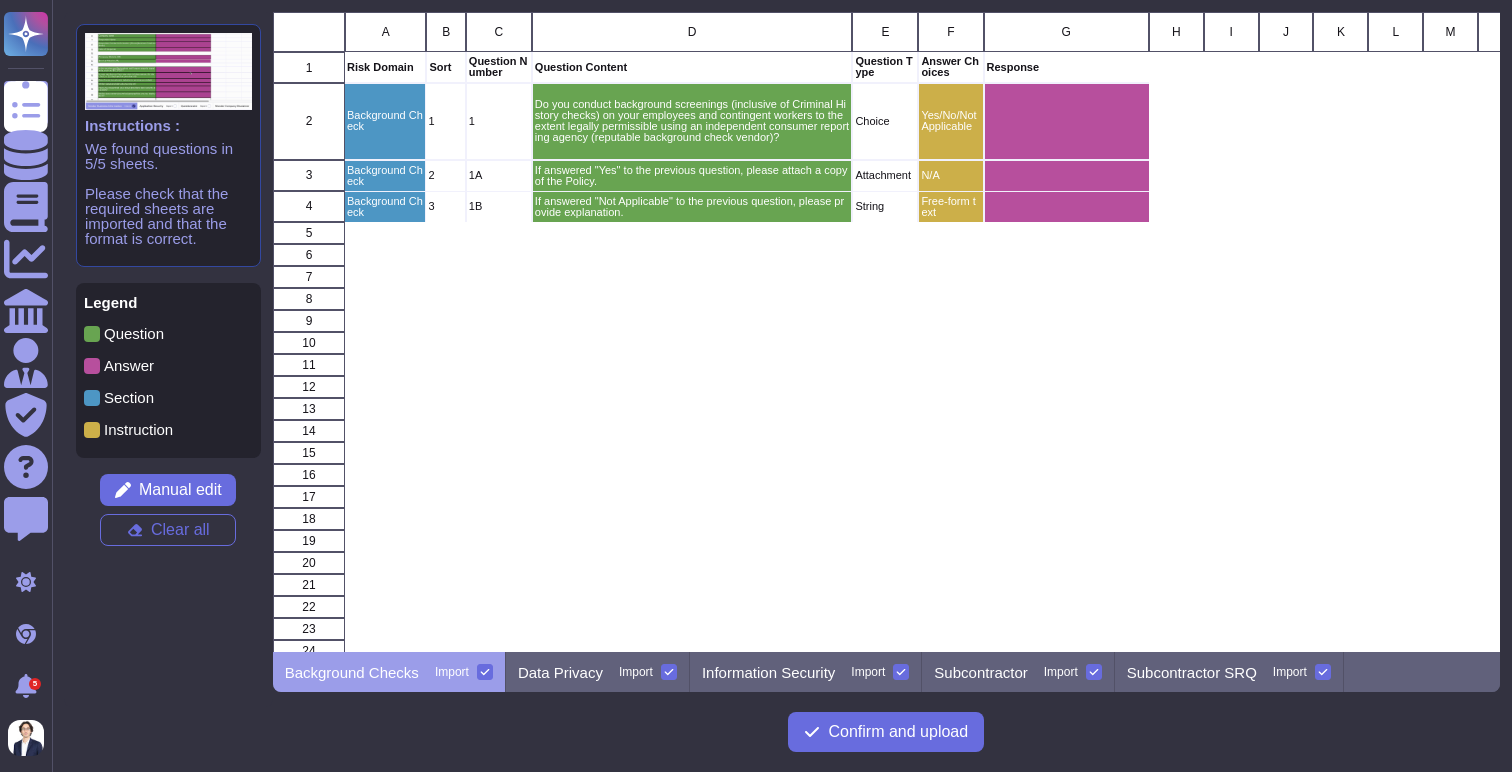 scroll, scrollTop: 1, scrollLeft: 0, axis: vertical 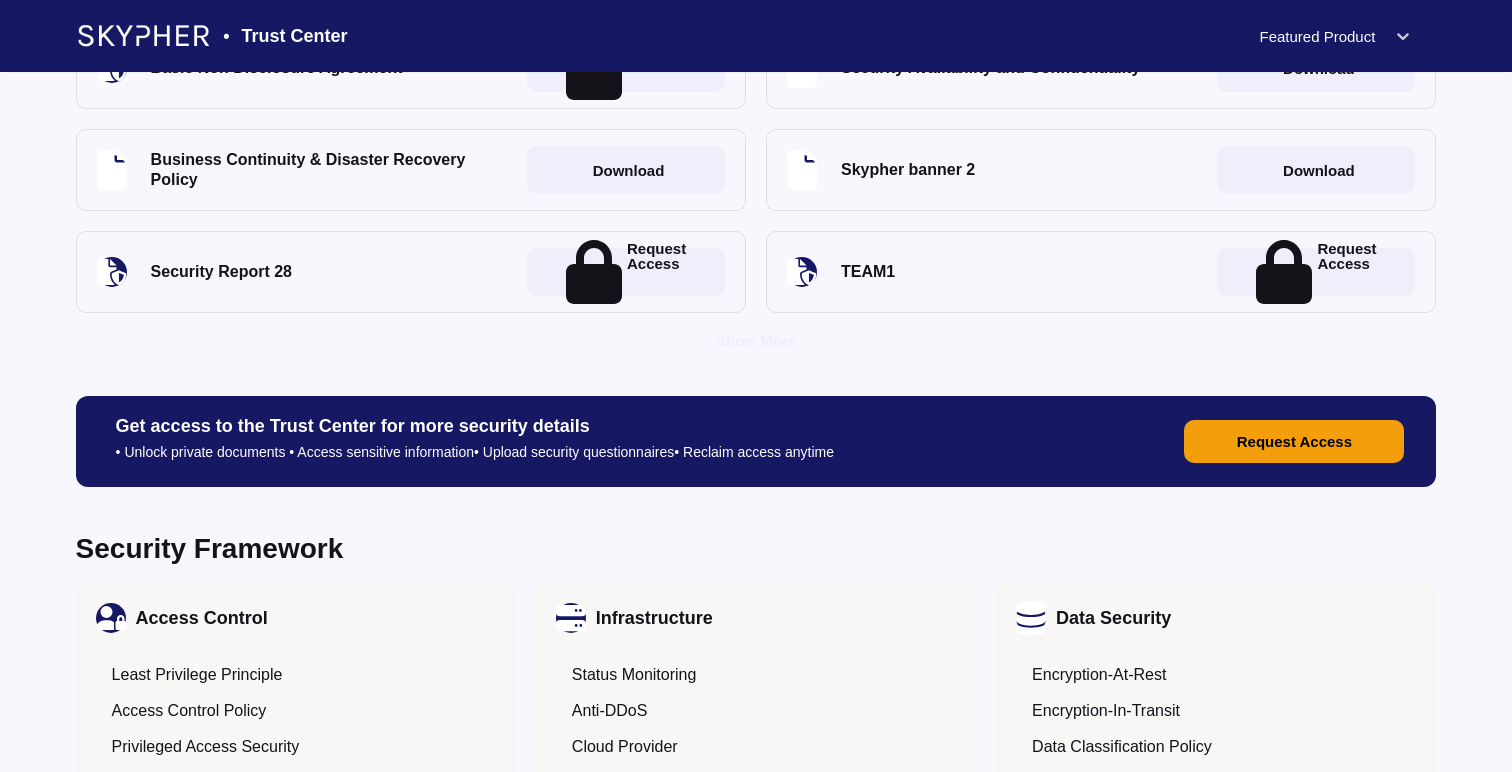 click on "Request Access" at bounding box center (1294, 441) 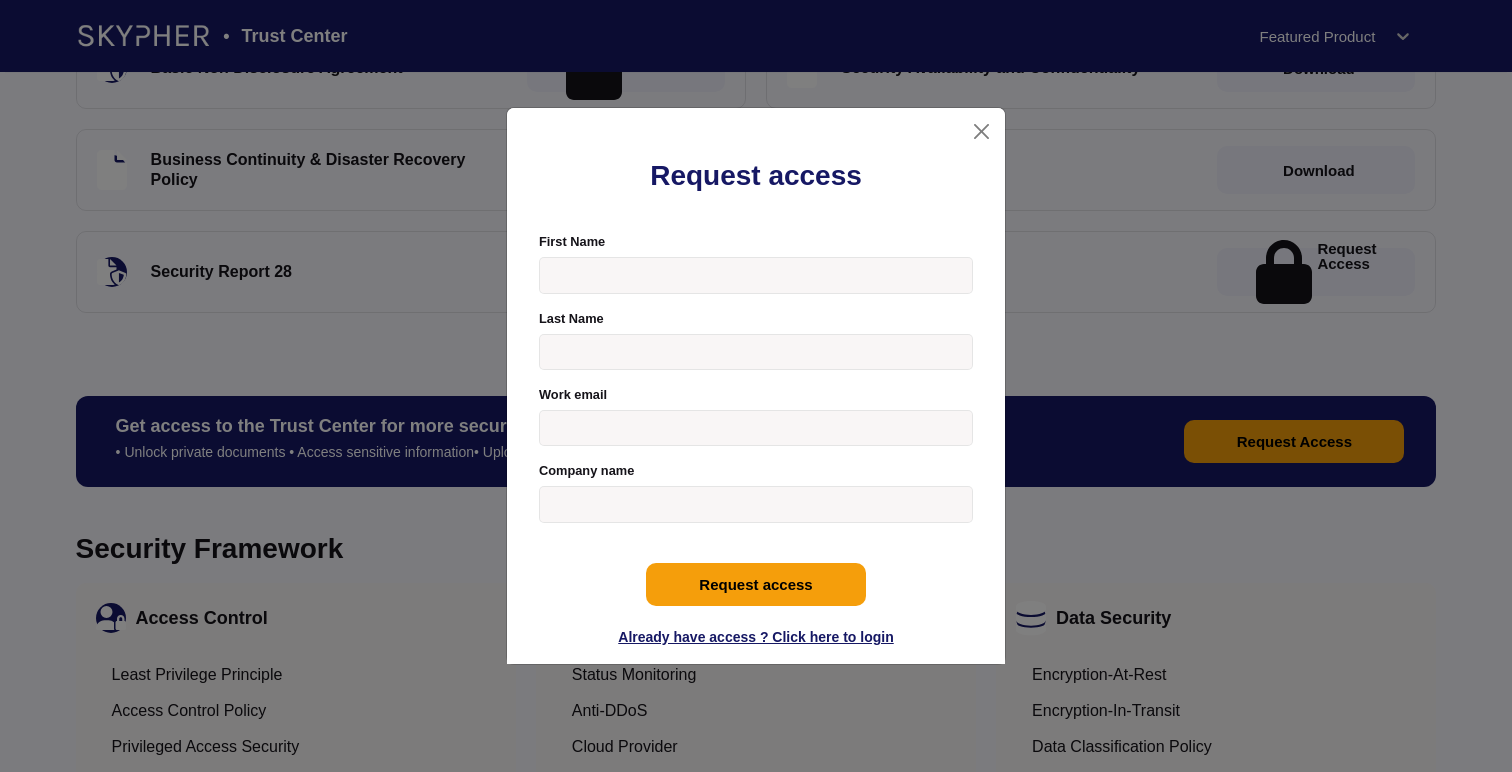 click on "First Name" at bounding box center (756, 275) 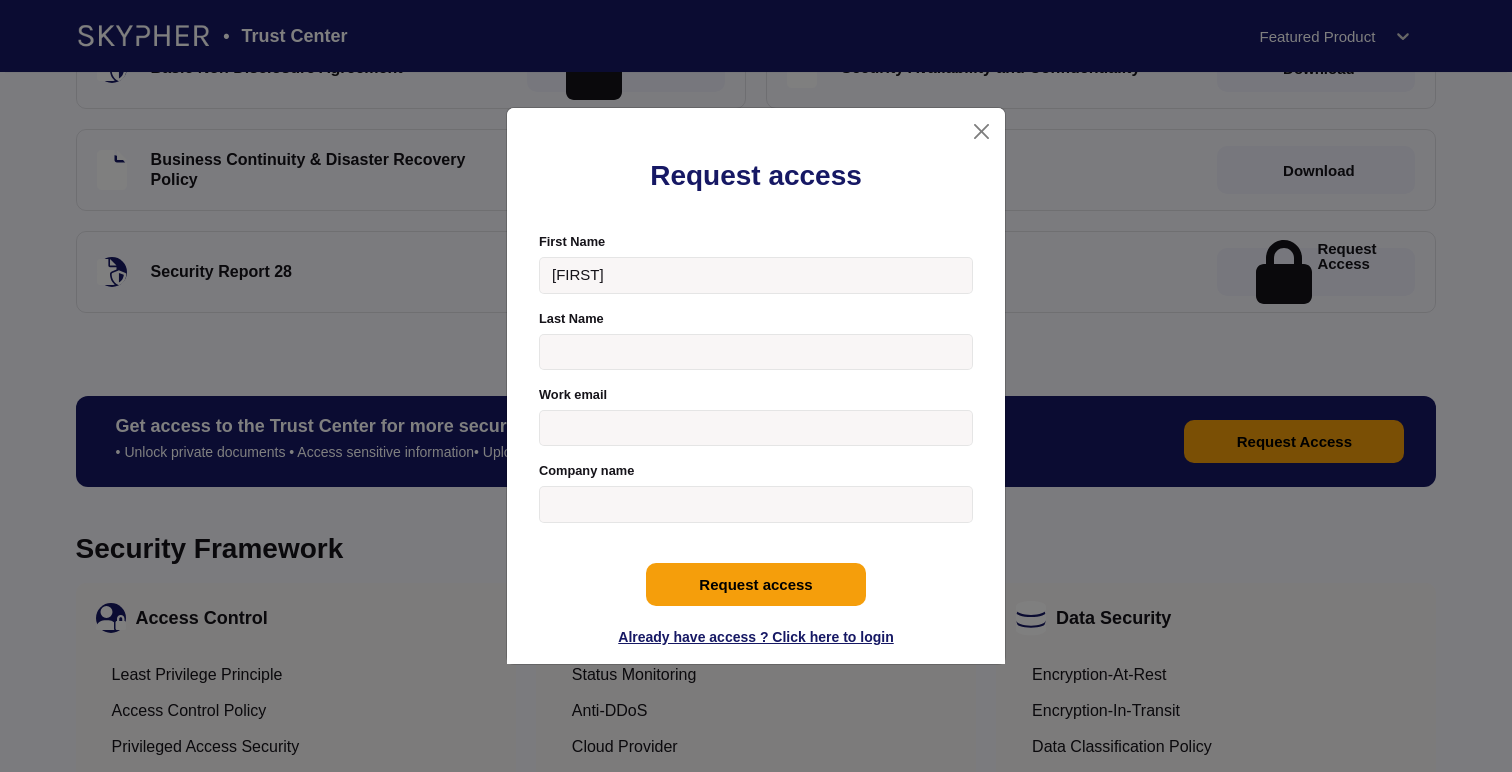 click on "Last Name" at bounding box center (756, 352) 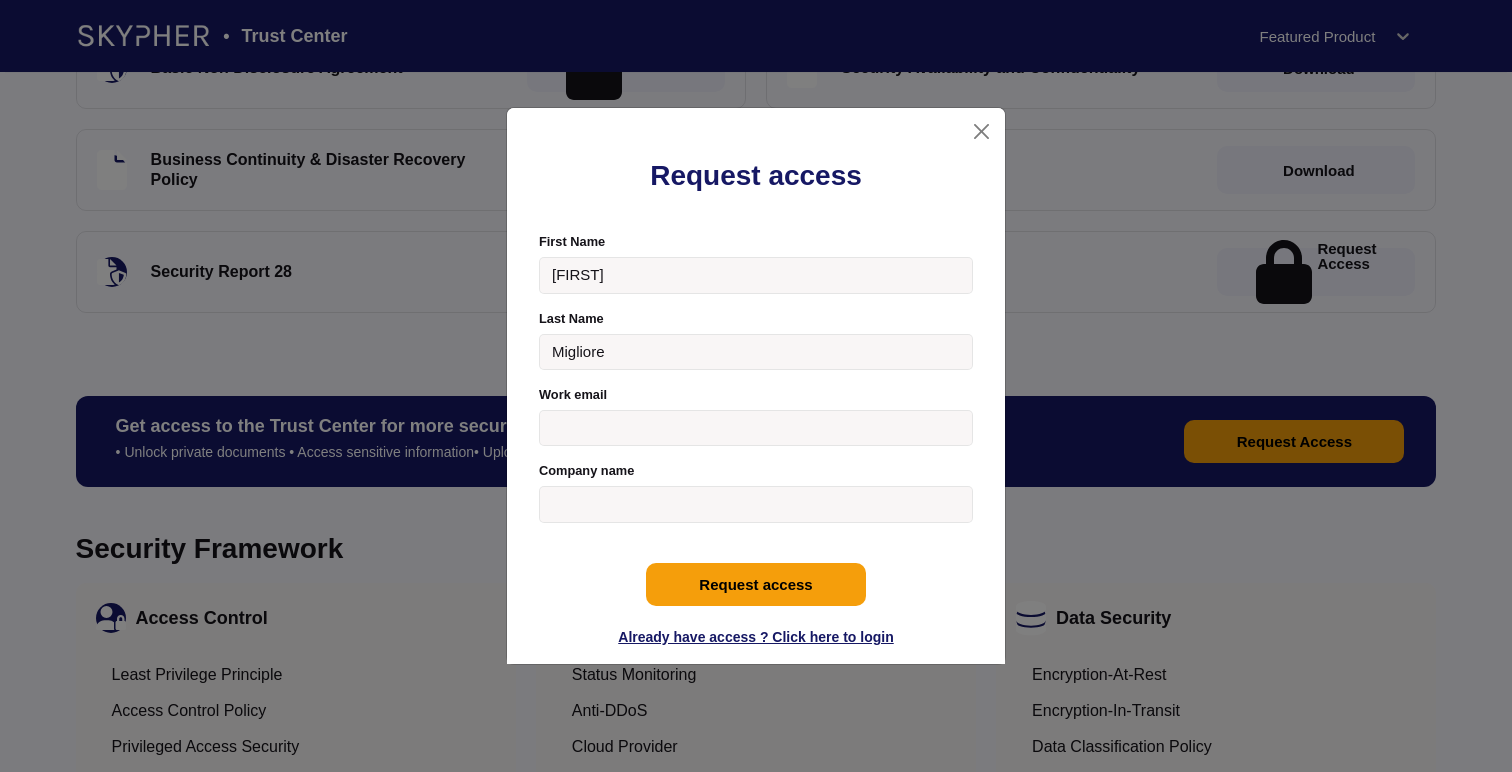 click on "Work email" at bounding box center (756, 428) 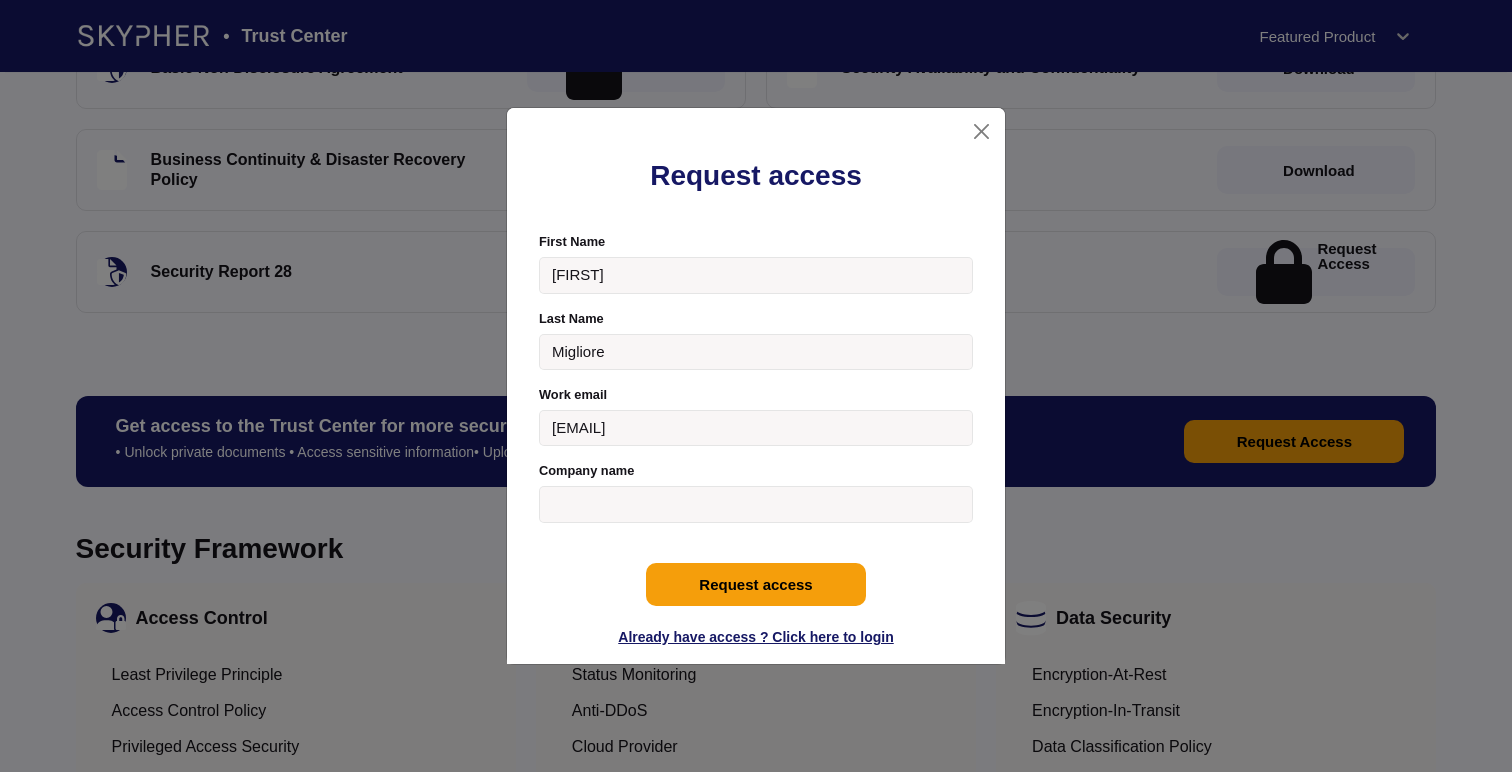 click on "First Name" at bounding box center (756, 275) 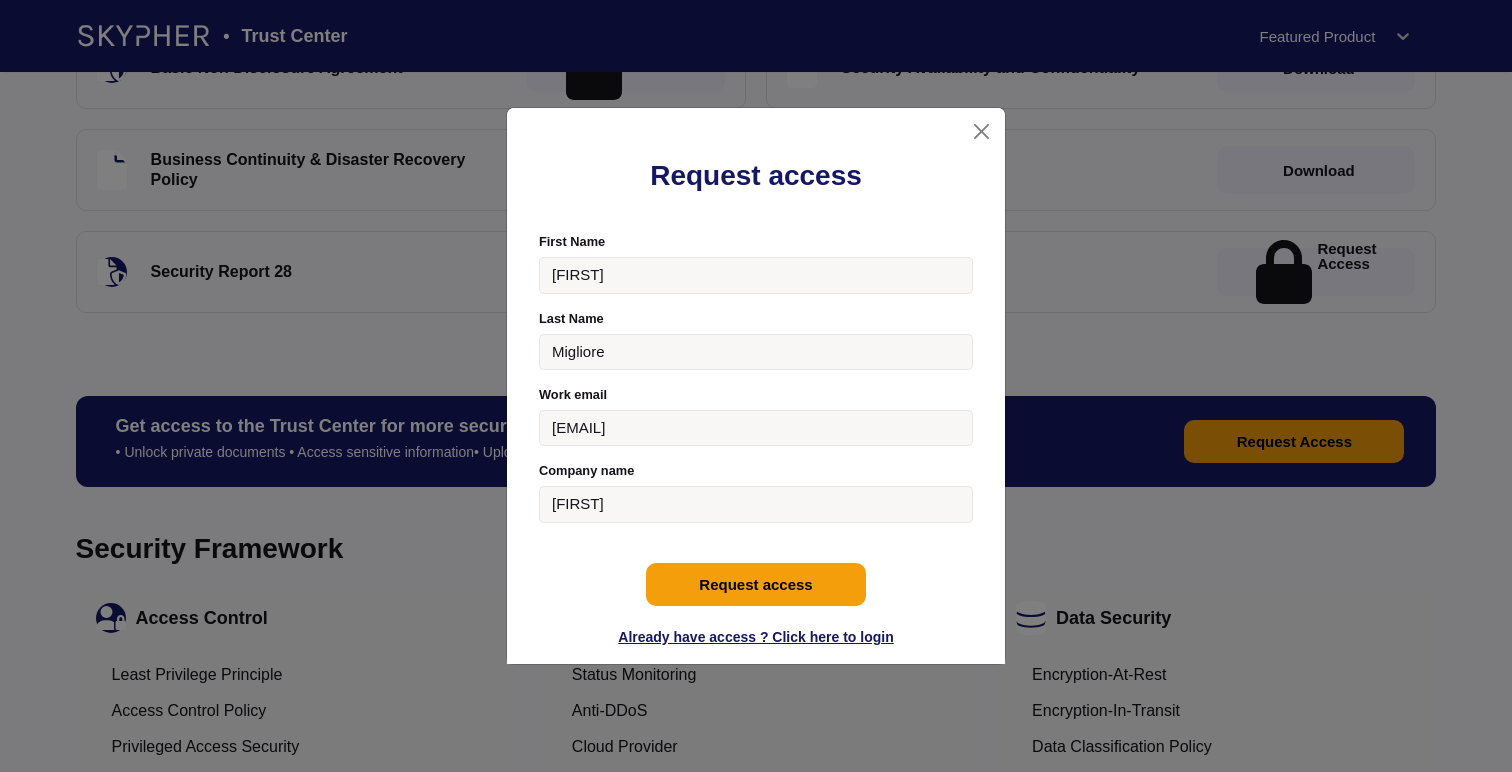 click on "Request access" at bounding box center (756, 584) 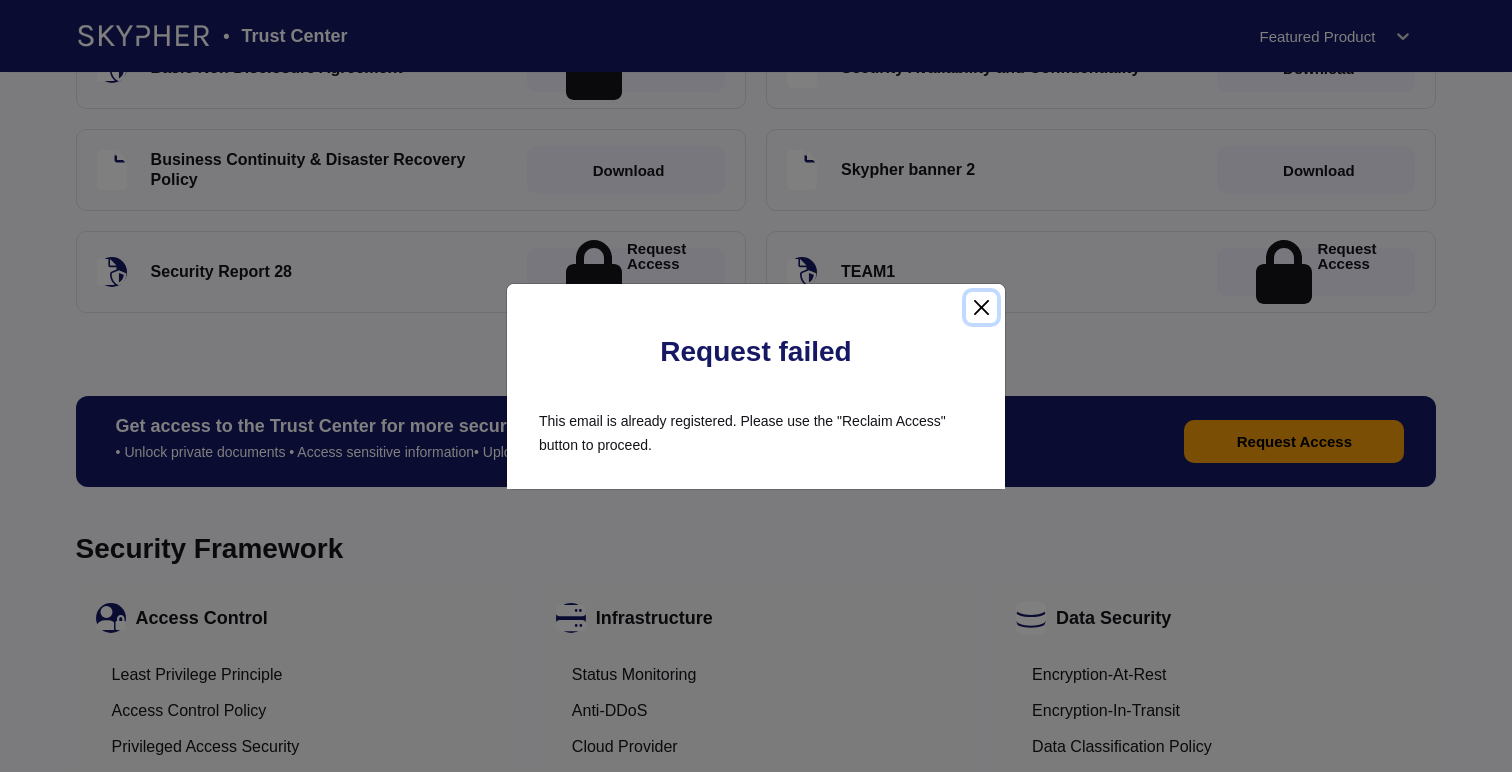 click at bounding box center [981, 307] 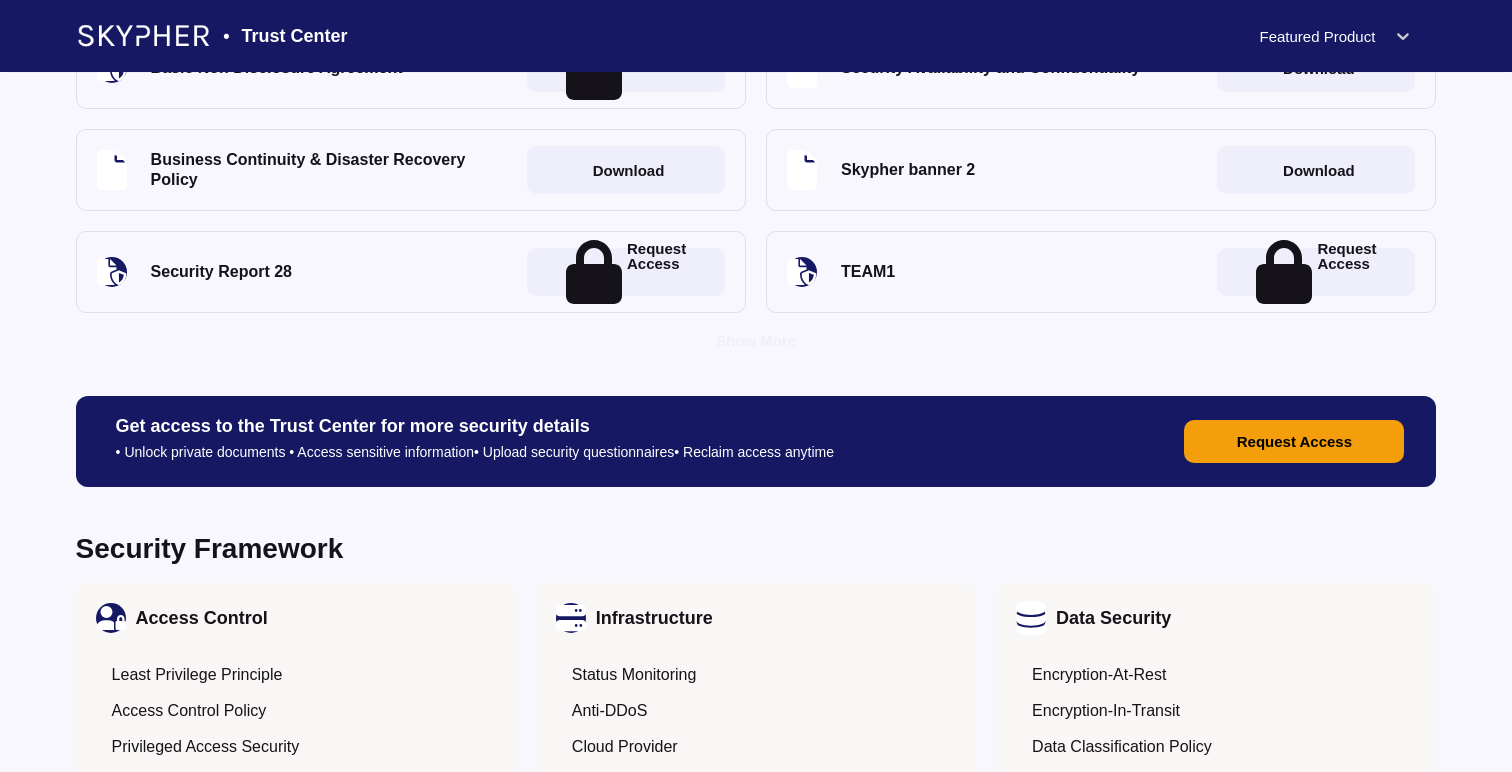 click on "Request Access" at bounding box center [1294, 441] 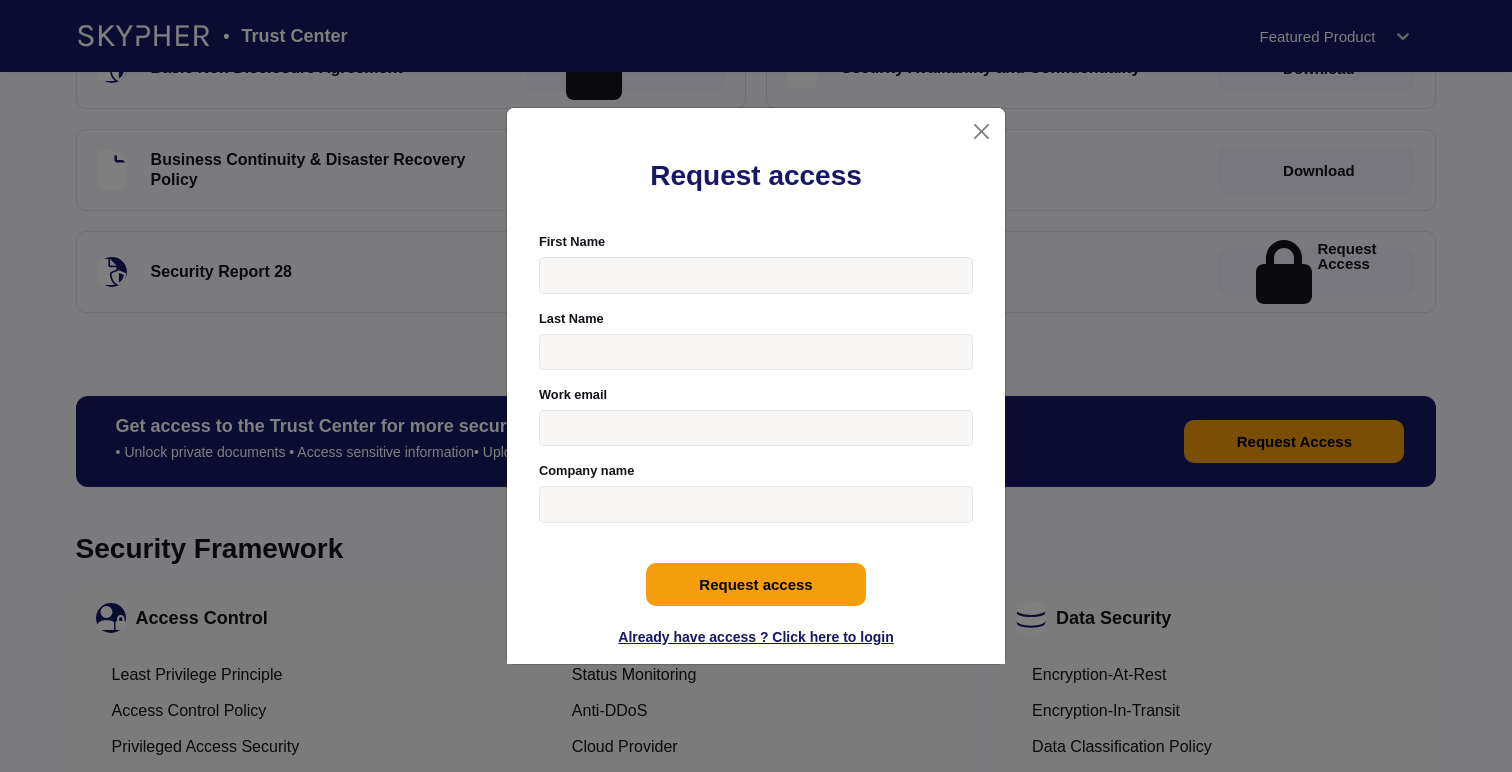 click on "Already have access ? Click here to login" at bounding box center [755, 637] 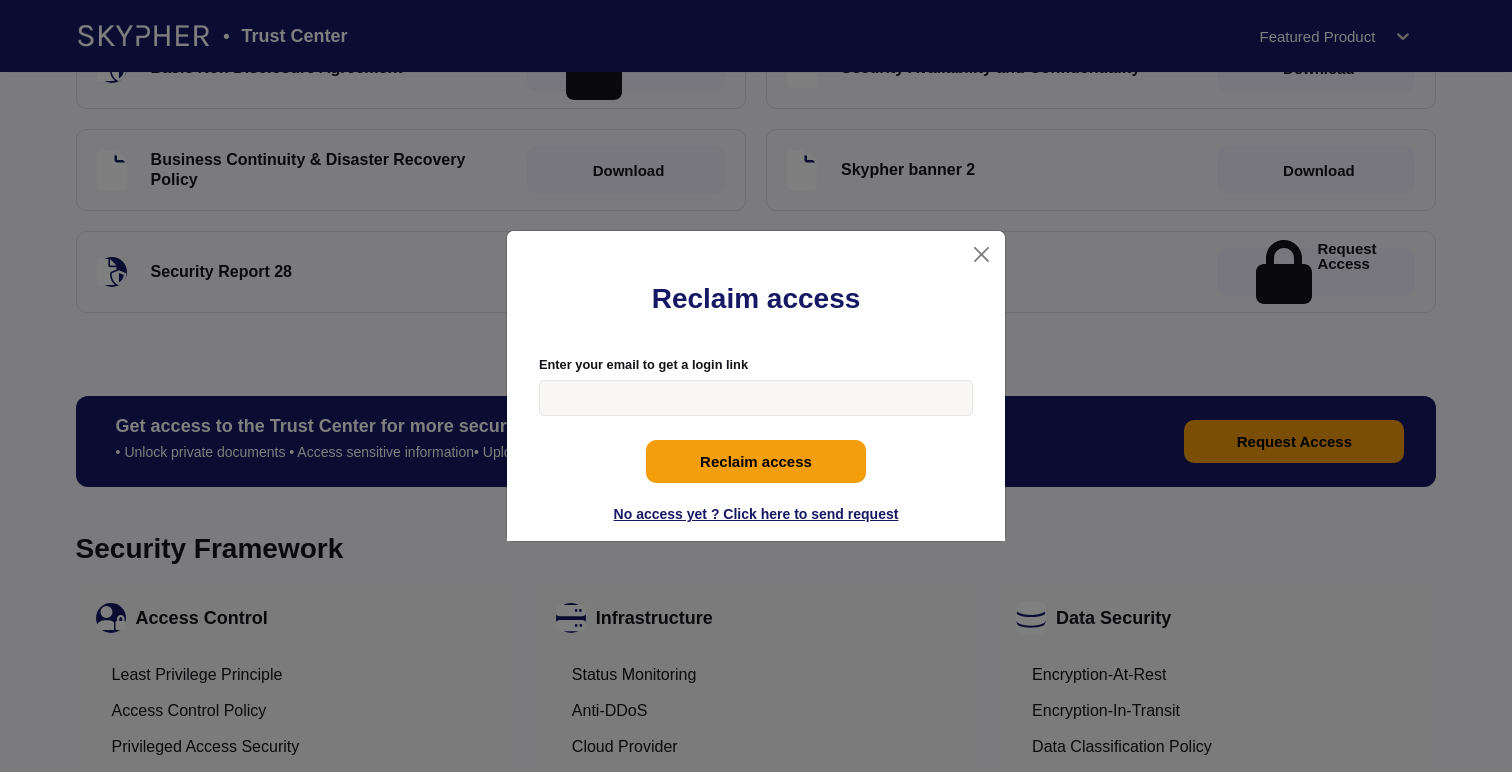 click on "Enter your email to get a login link" at bounding box center [756, 398] 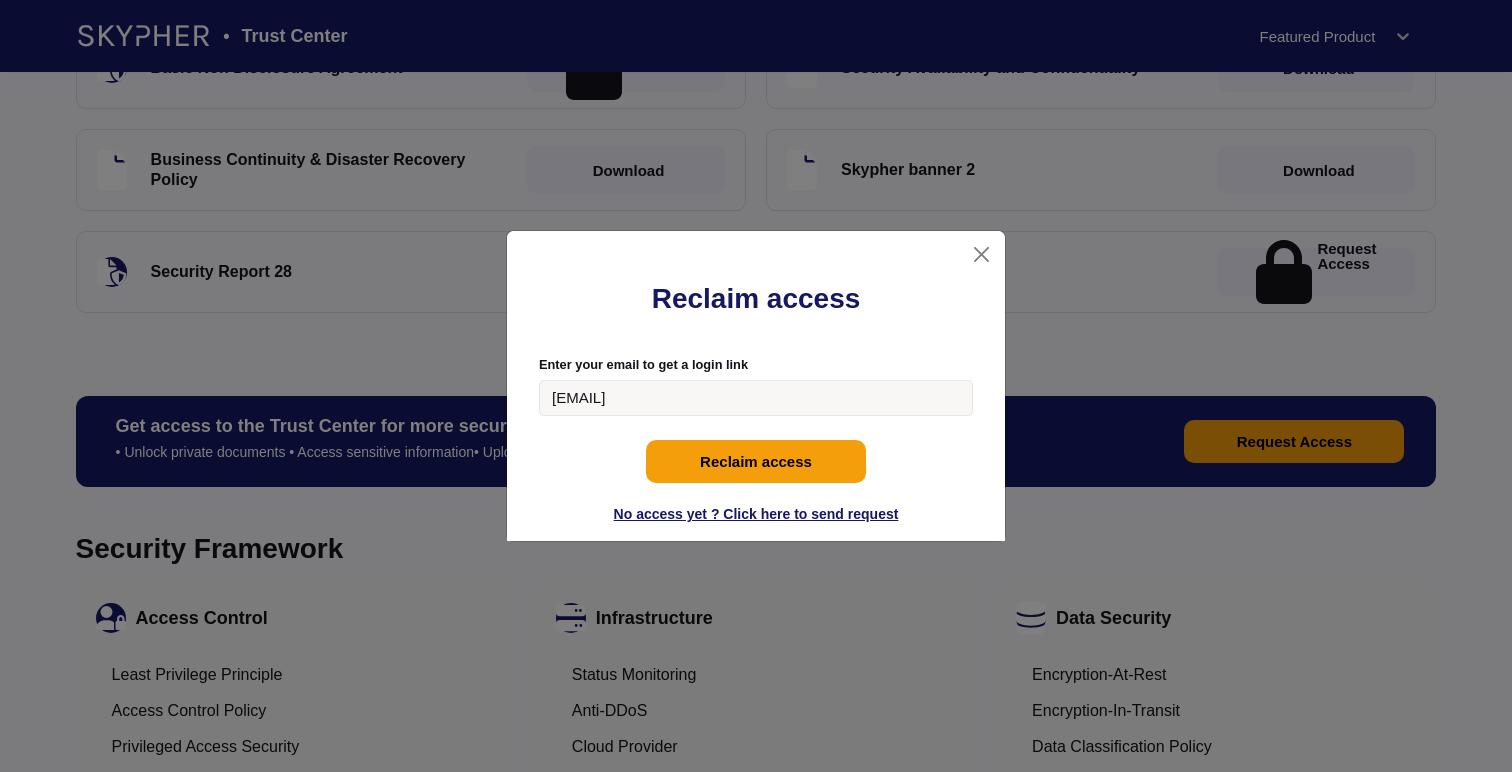 click on "Reclaim access" at bounding box center [756, 461] 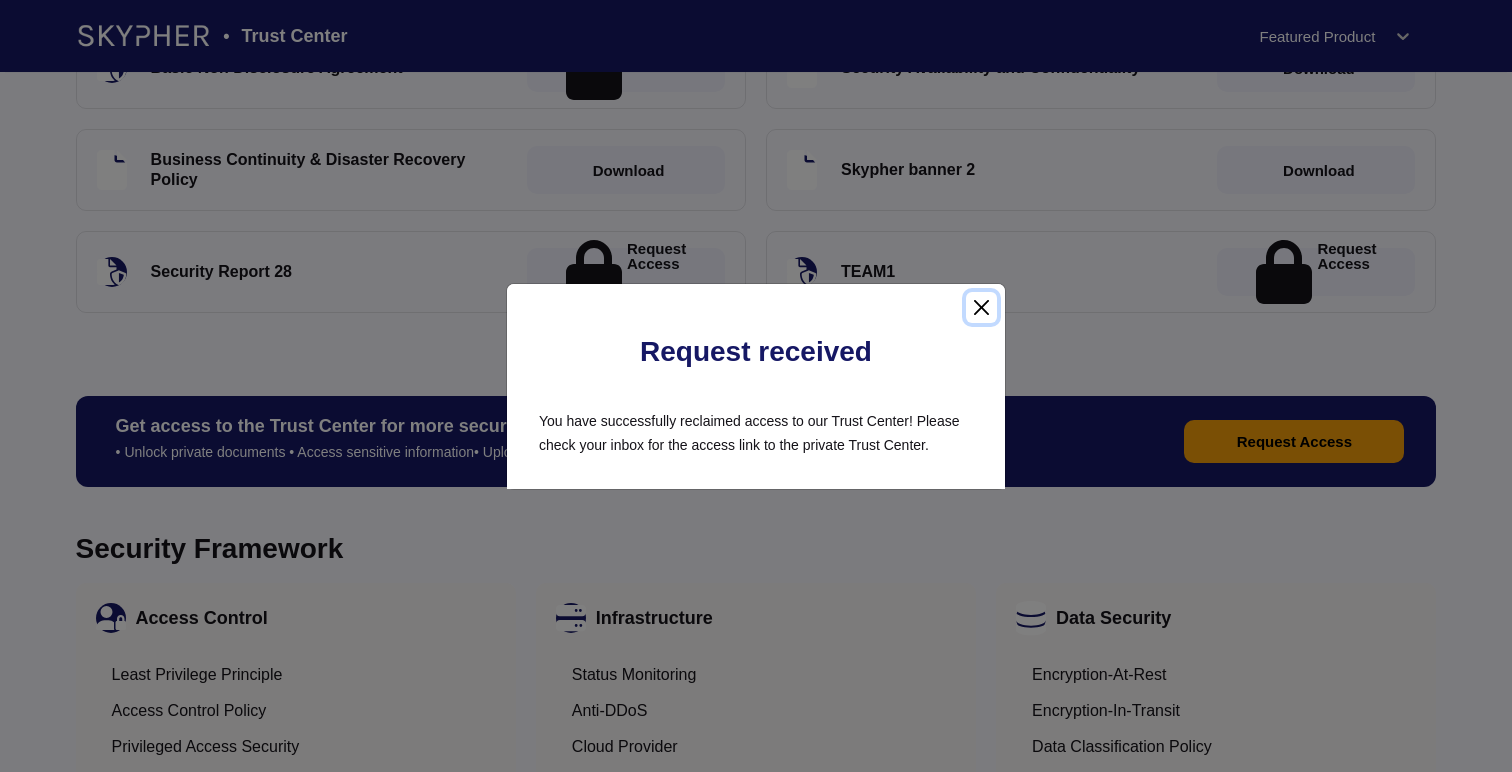 click at bounding box center [981, 307] 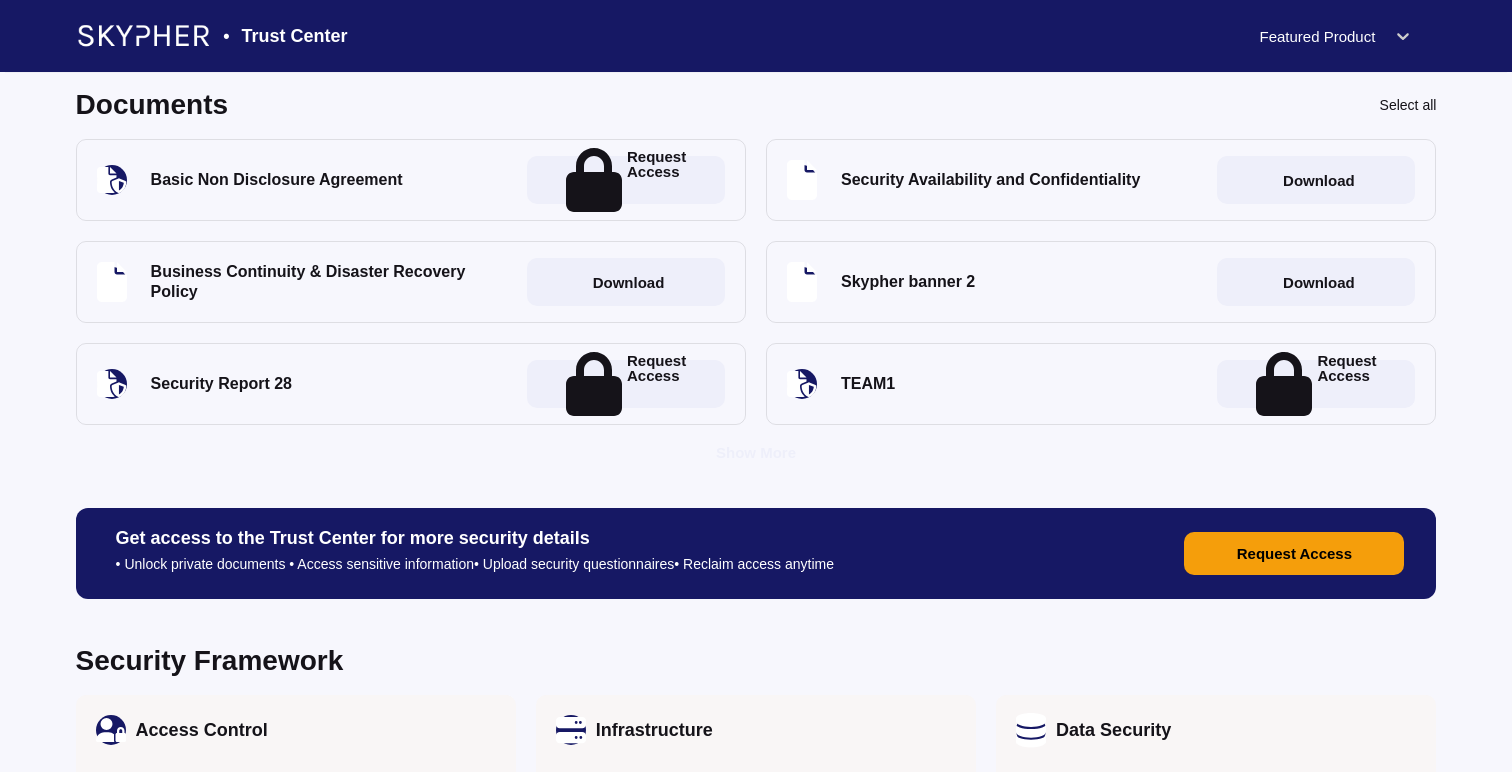 scroll, scrollTop: 1222, scrollLeft: 0, axis: vertical 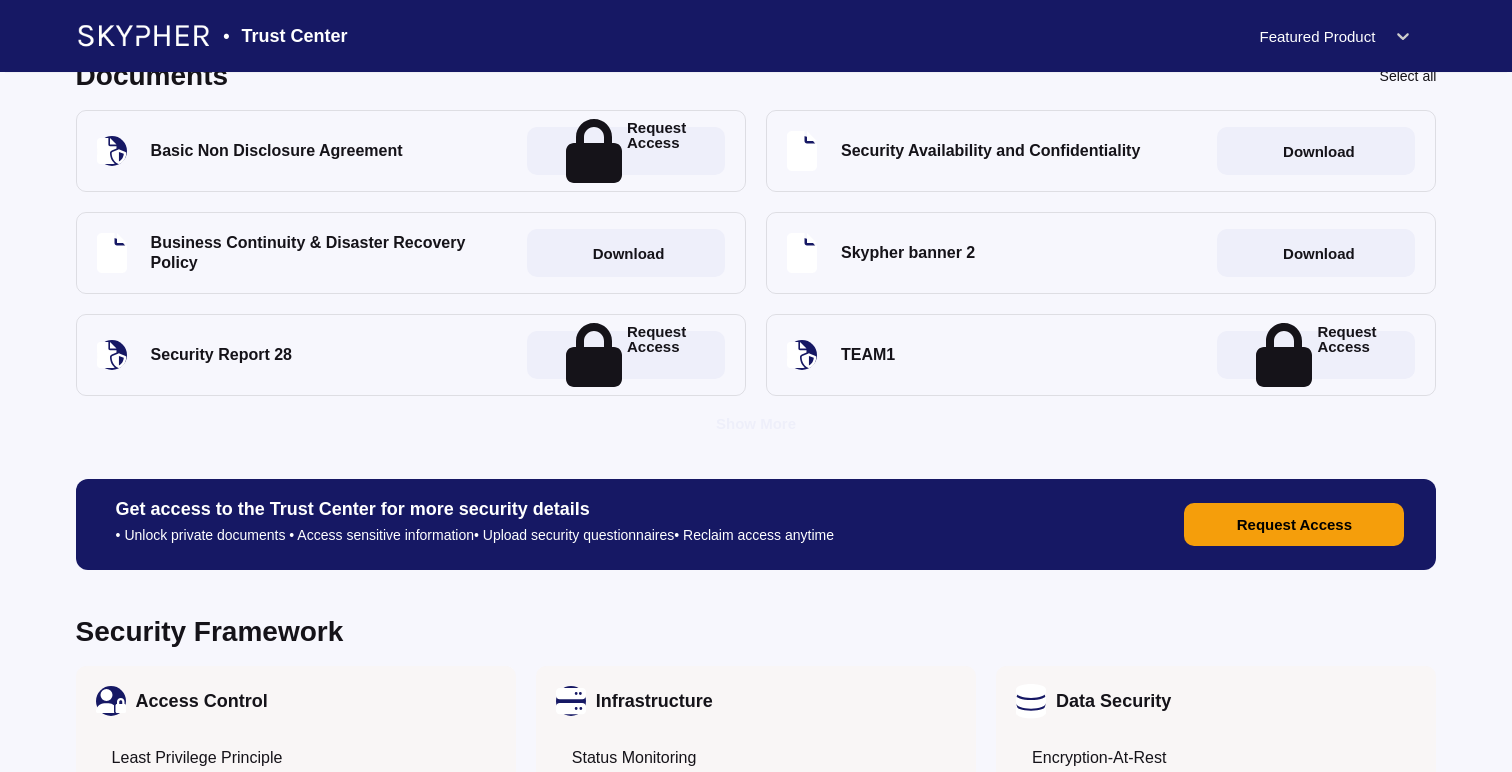 click on "Request Access" at bounding box center (1294, 524) 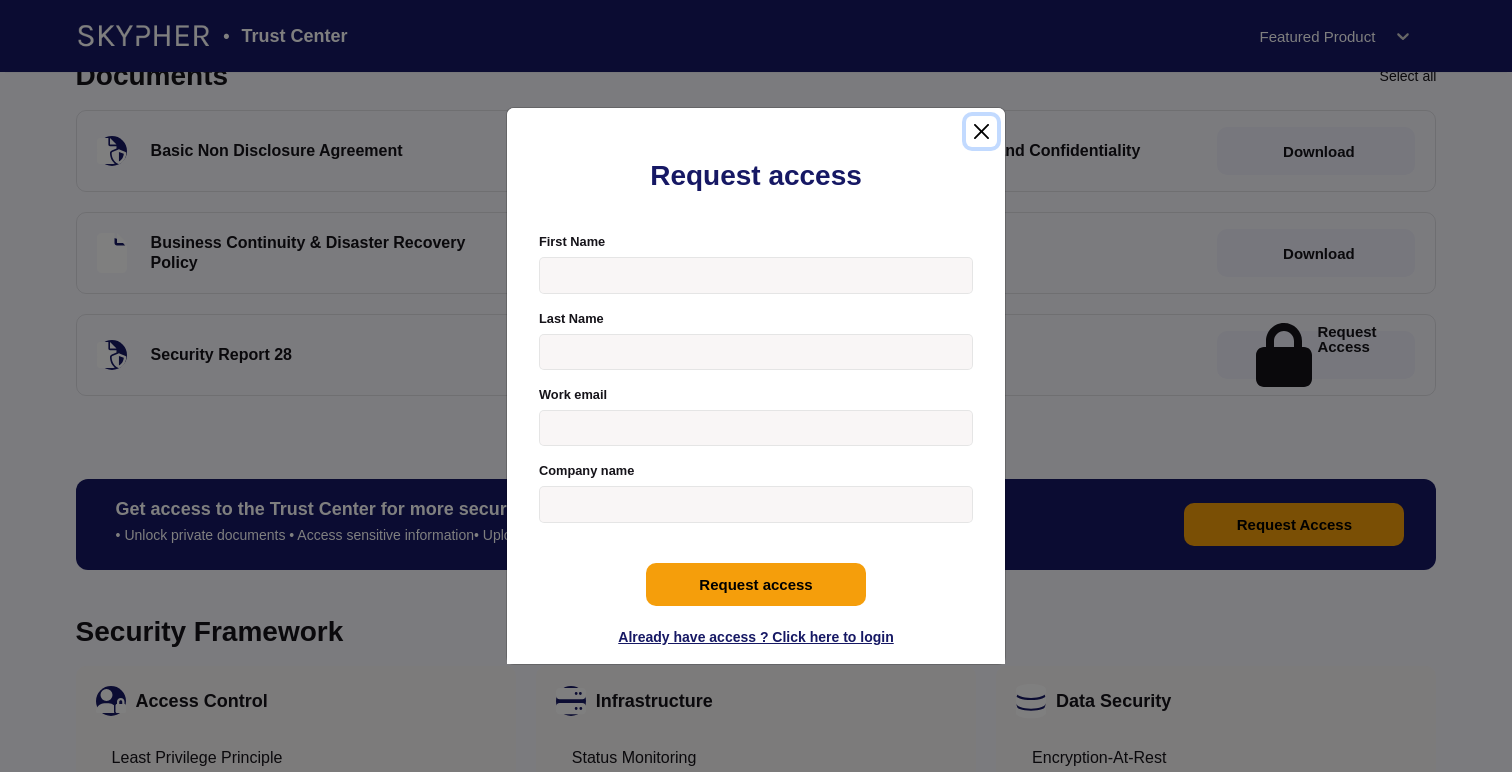 click at bounding box center [981, 131] 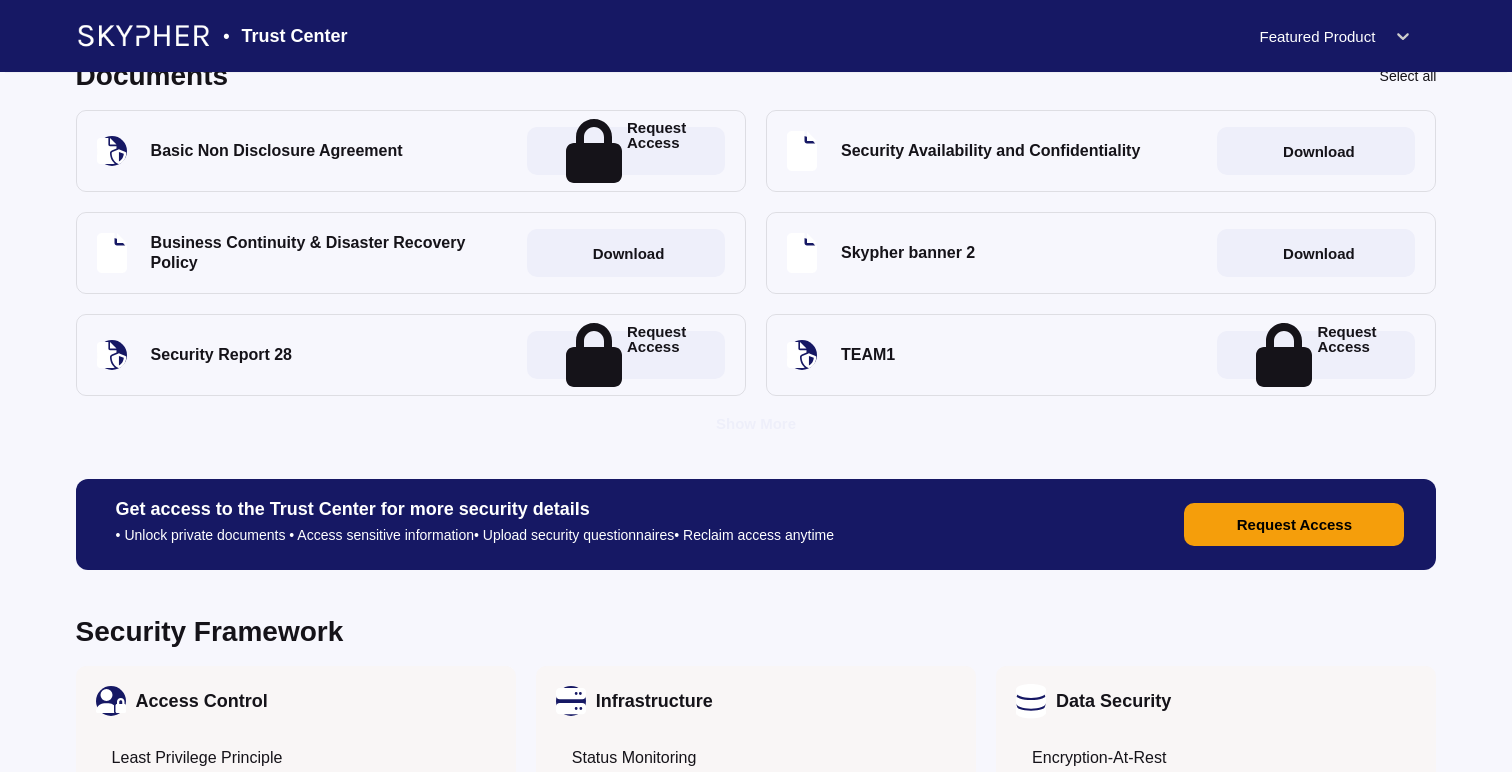 scroll, scrollTop: 1296, scrollLeft: 0, axis: vertical 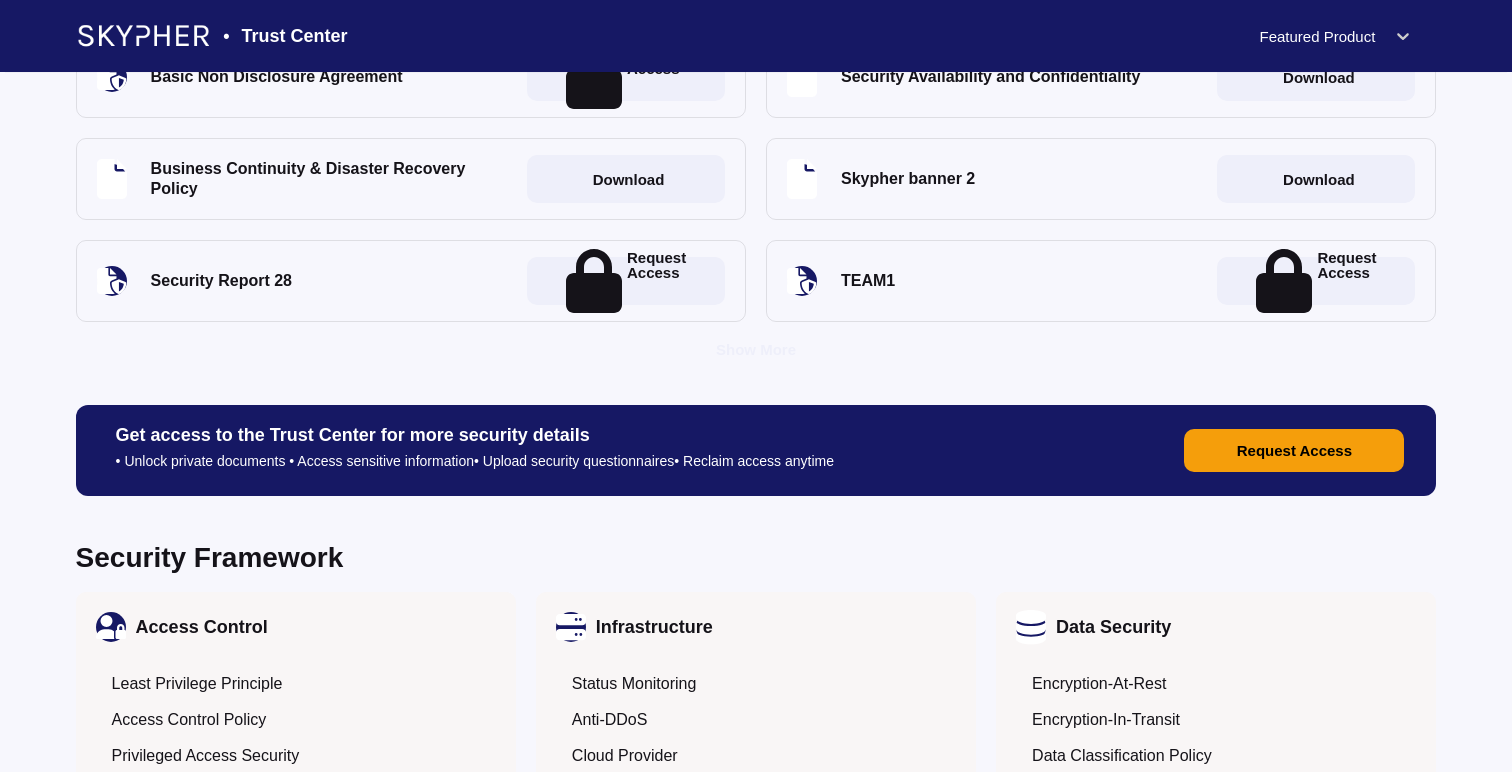 click on "Request Access" at bounding box center (1294, 450) 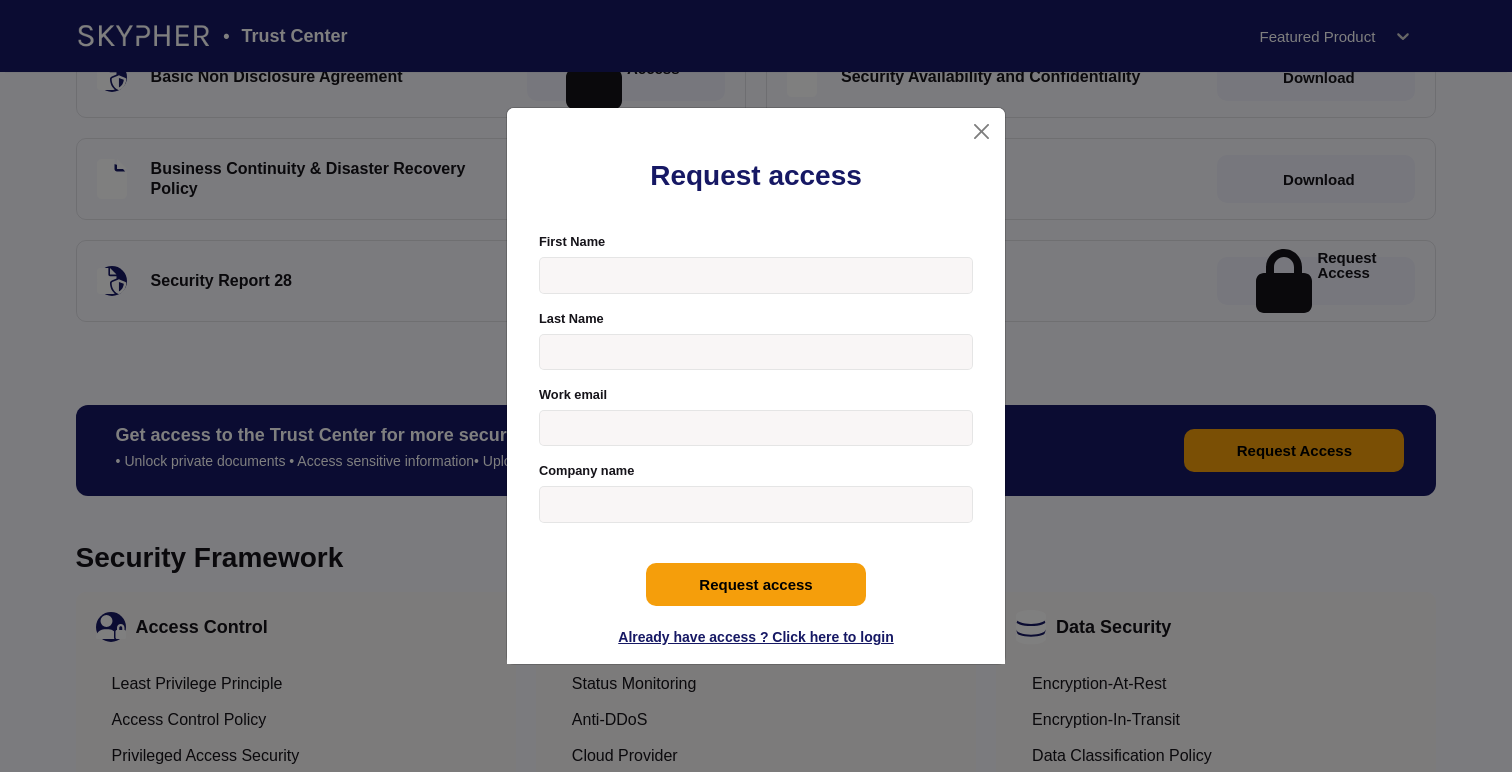 click on "Already have access ? Click here to login" at bounding box center (755, 637) 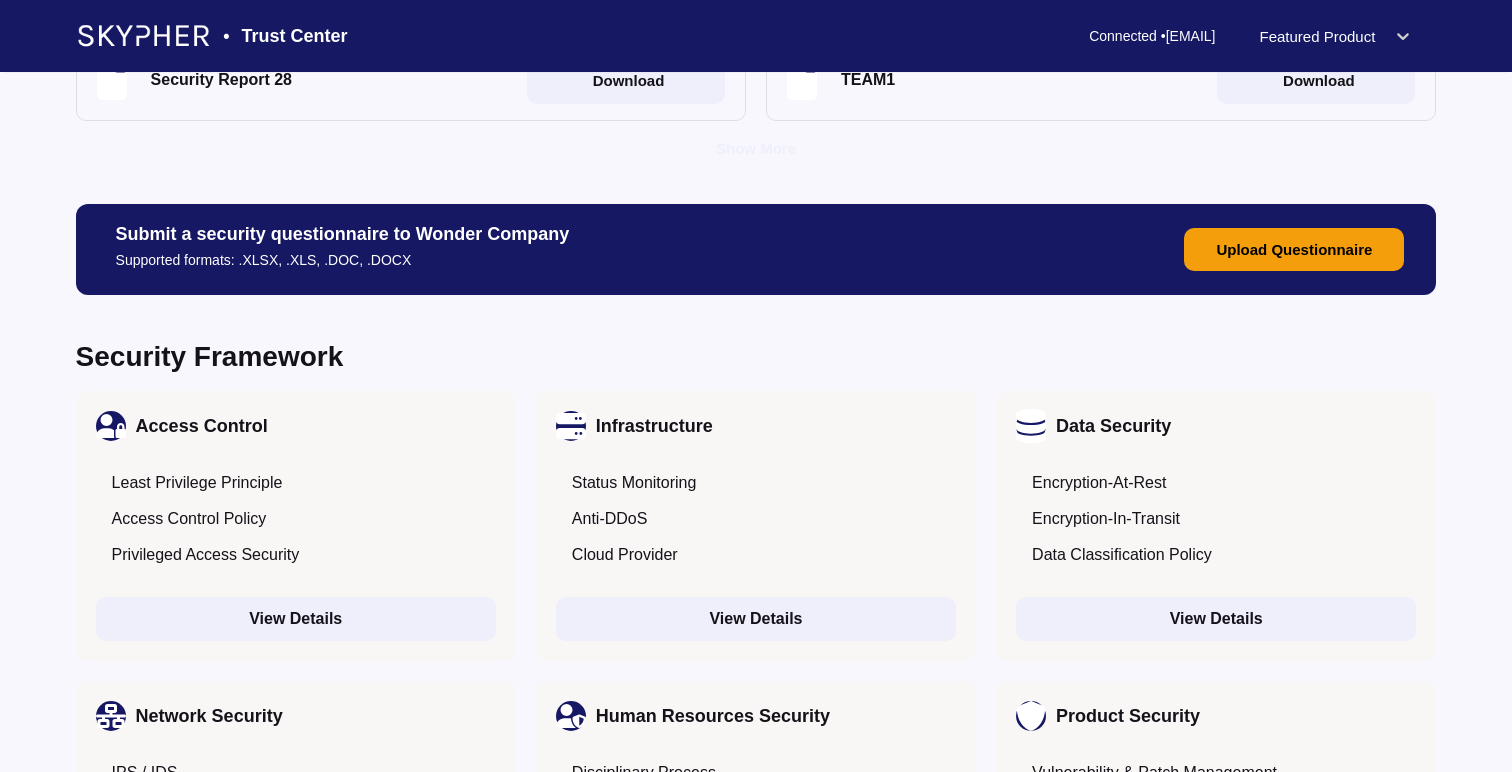 scroll, scrollTop: 1502, scrollLeft: 0, axis: vertical 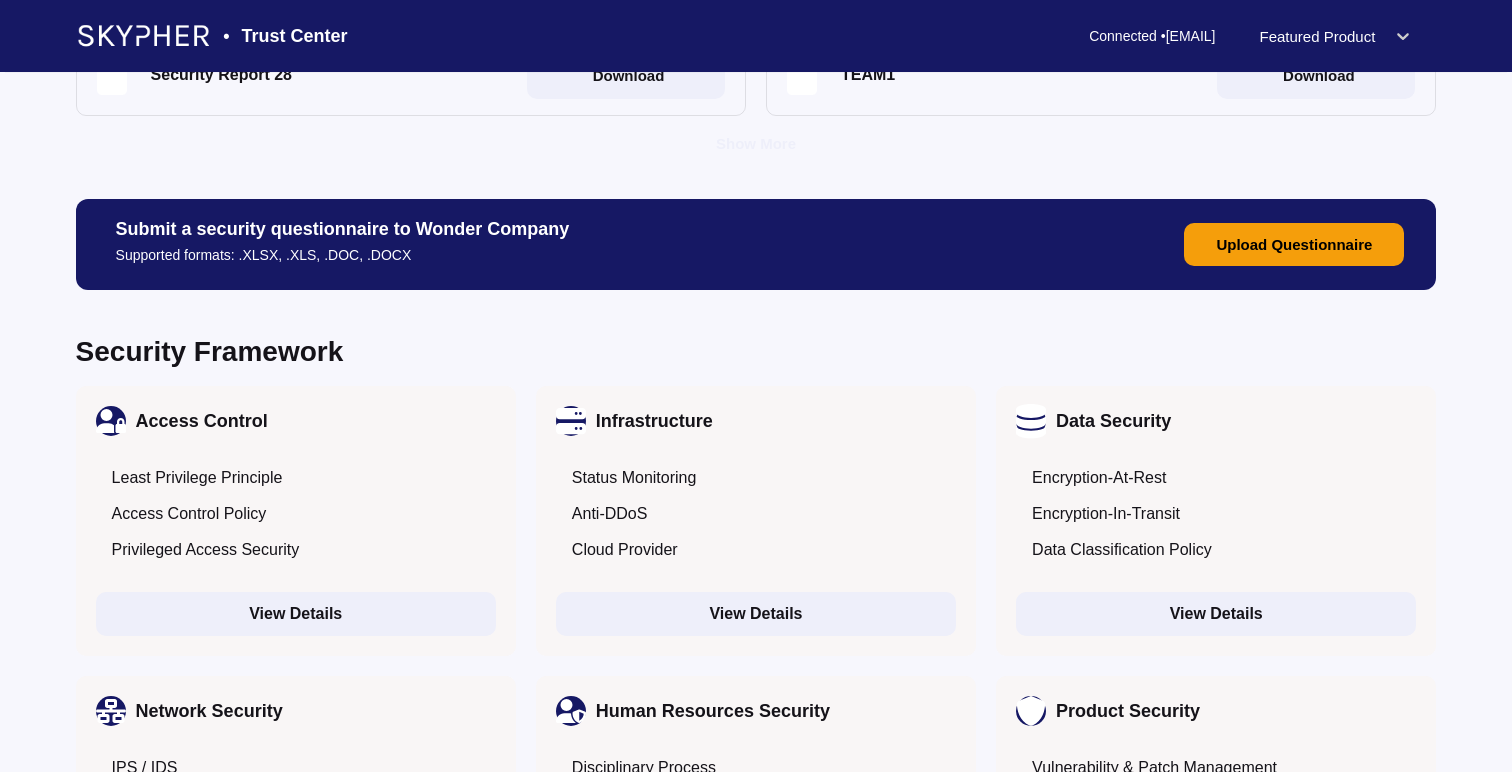 click on "Upload Questionnaire" at bounding box center [1294, 244] 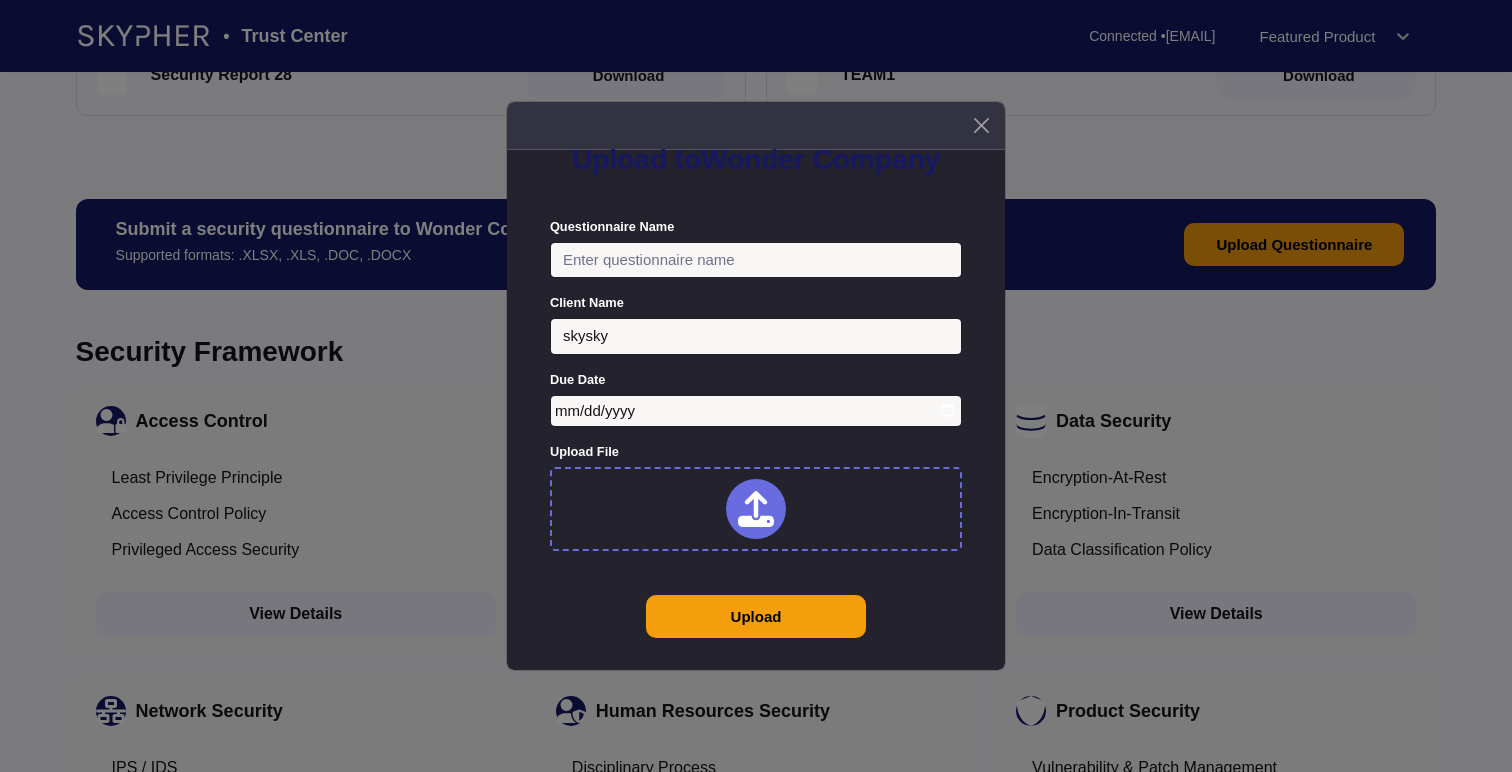 click on "skysky" at bounding box center [756, 336] 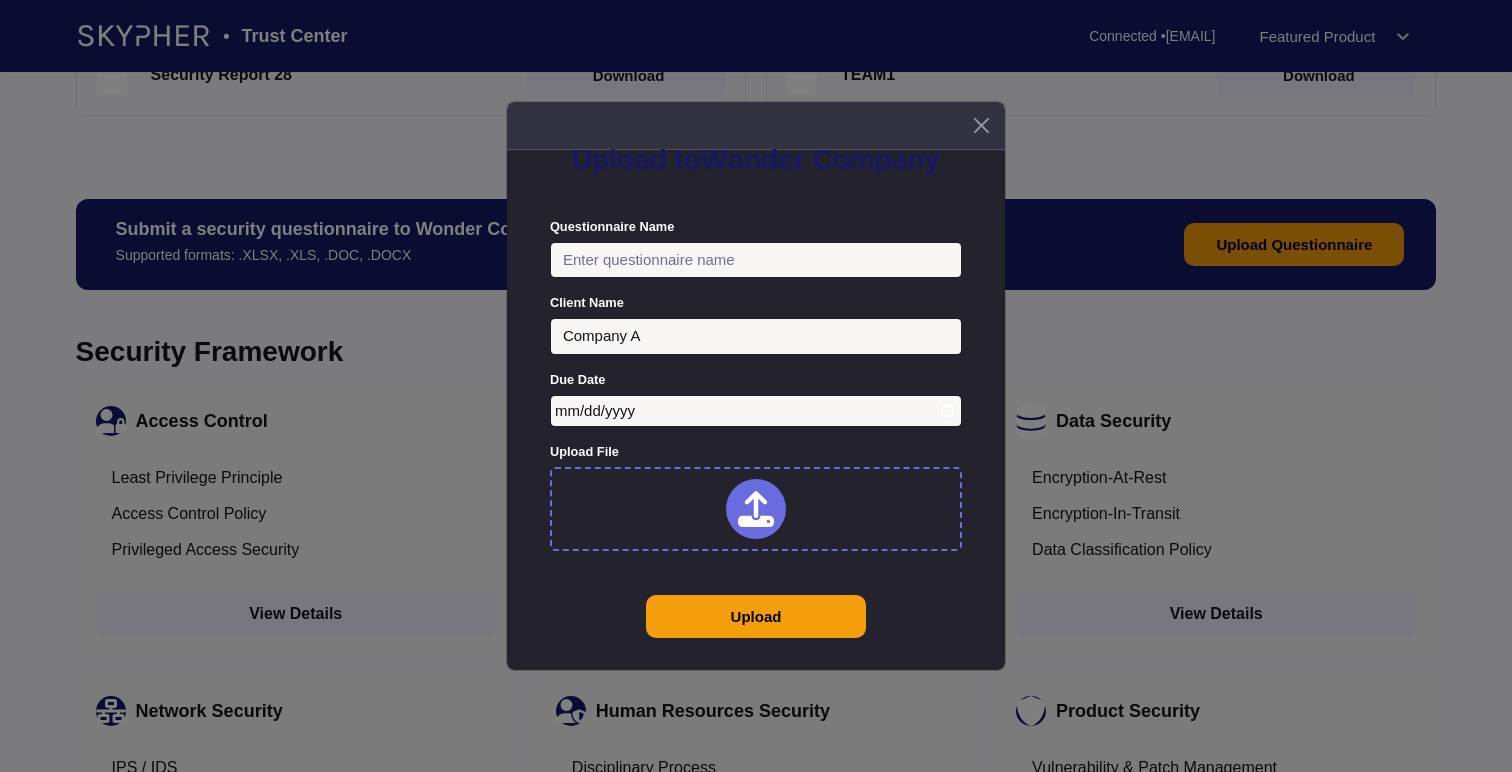 type on "Company A" 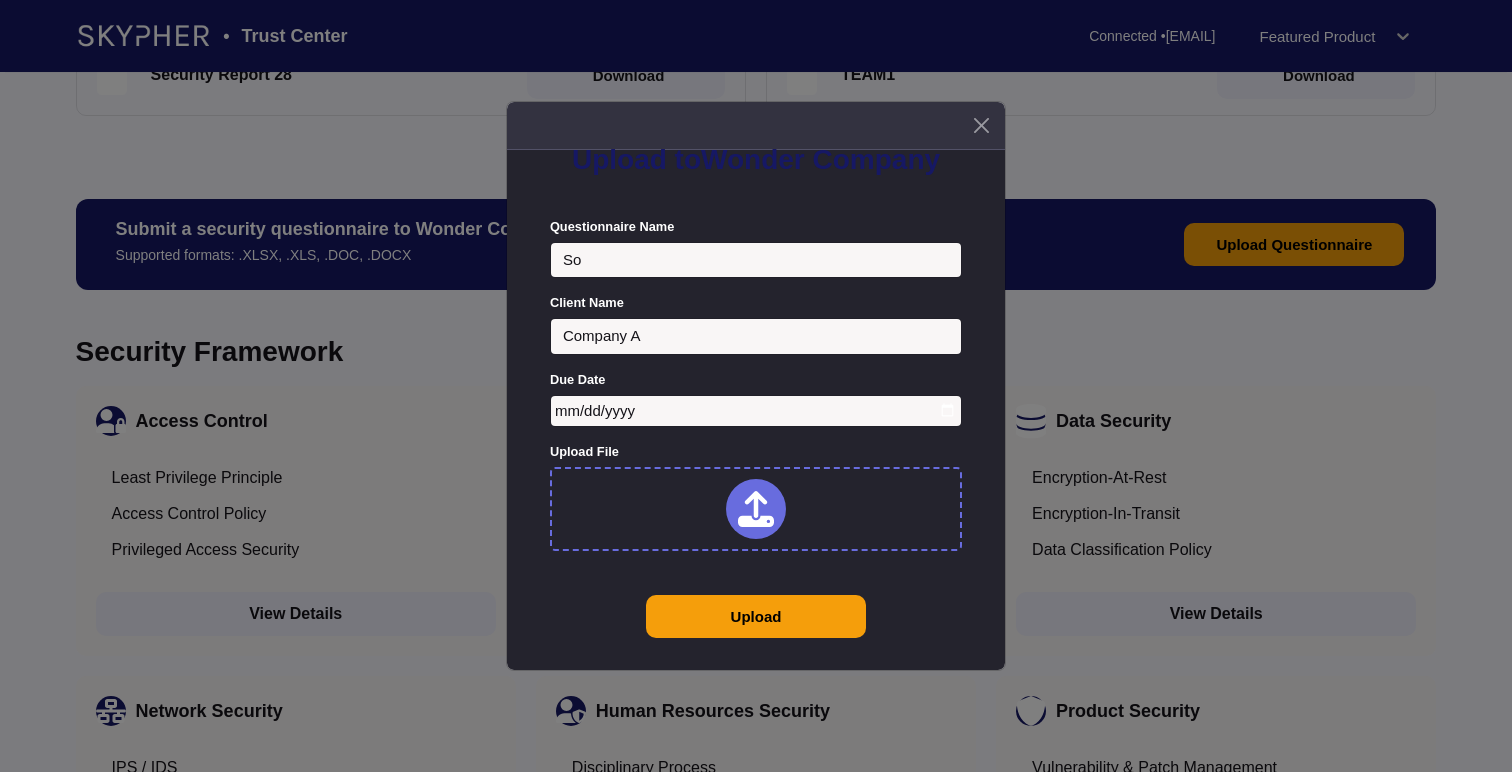 type on "S" 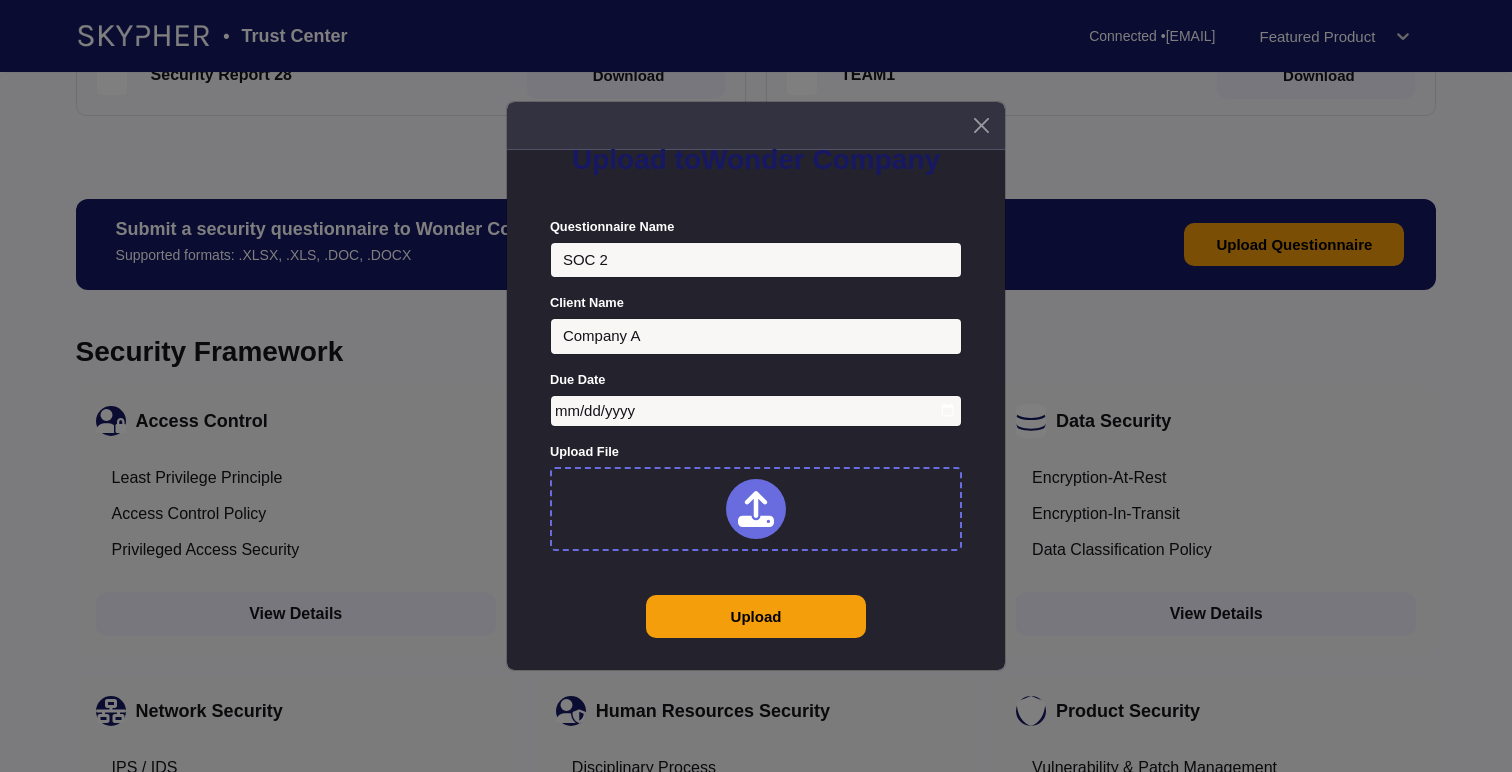 type on "SOC 2" 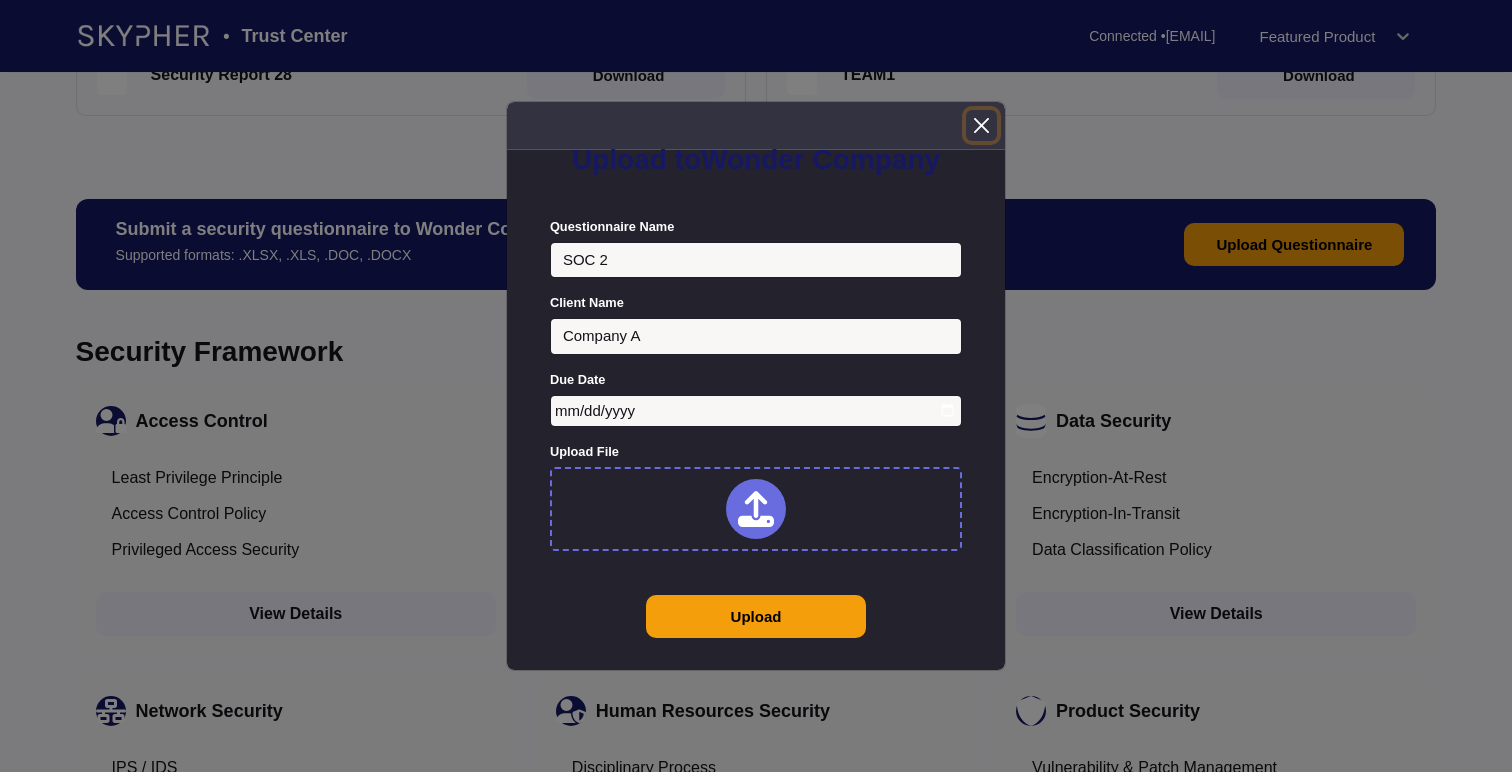 click at bounding box center (981, 125) 